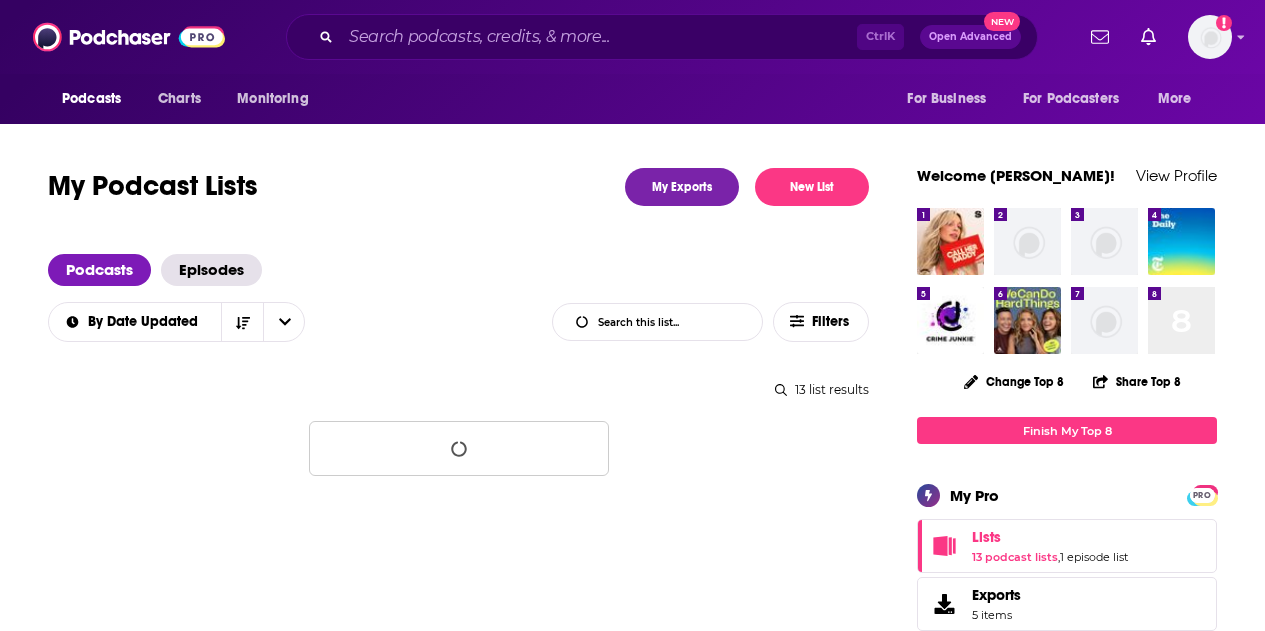 scroll, scrollTop: 0, scrollLeft: 0, axis: both 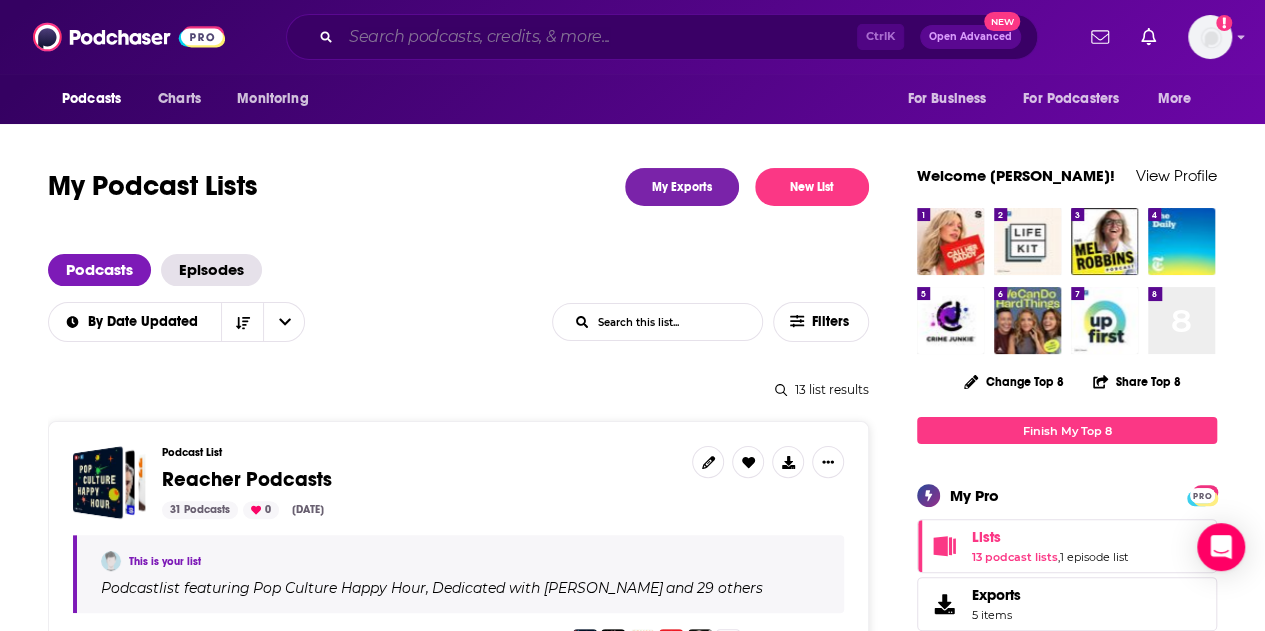 click at bounding box center (599, 37) 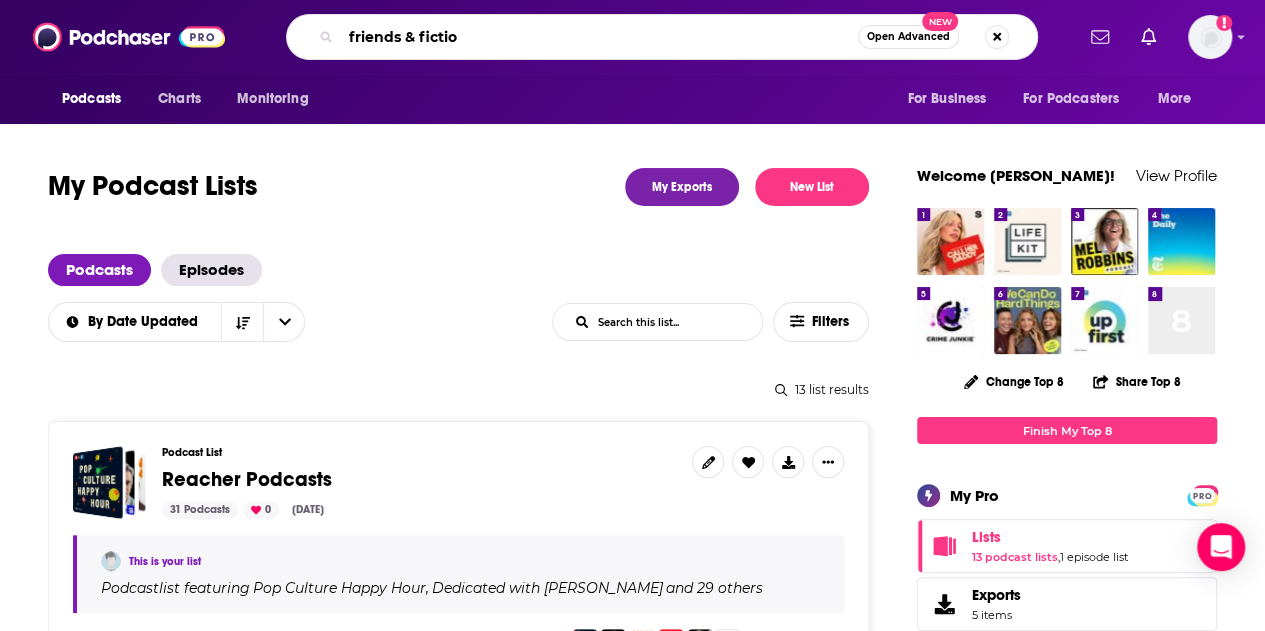 type on "friends & fiction" 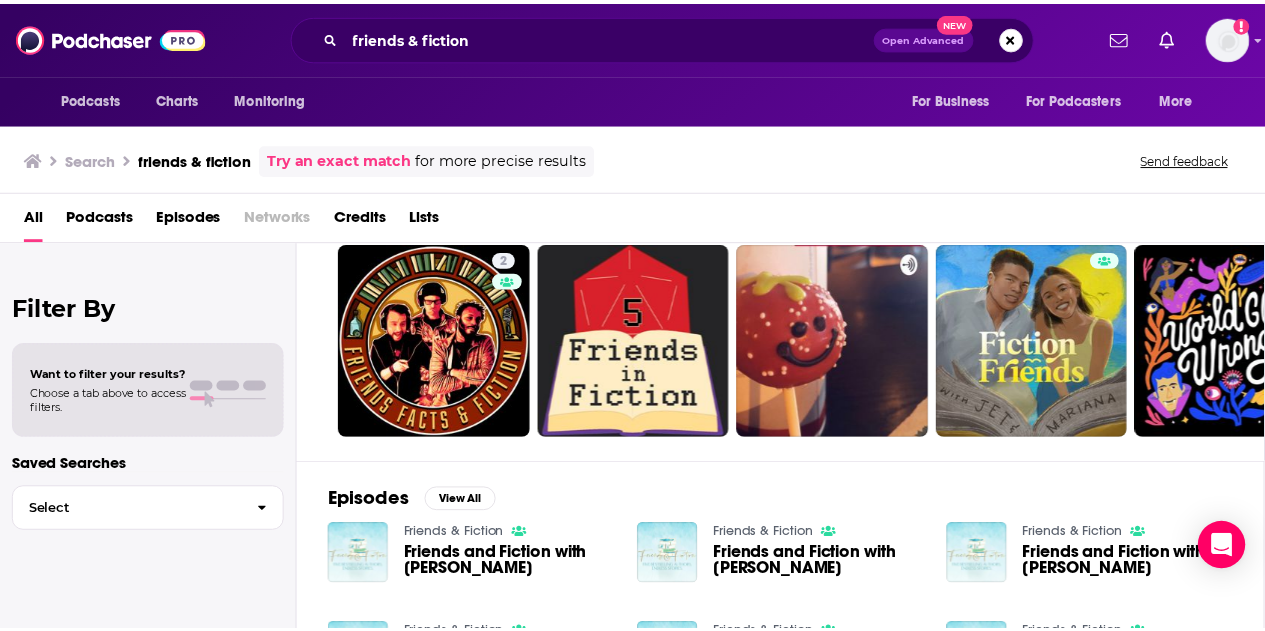 scroll, scrollTop: 100, scrollLeft: 0, axis: vertical 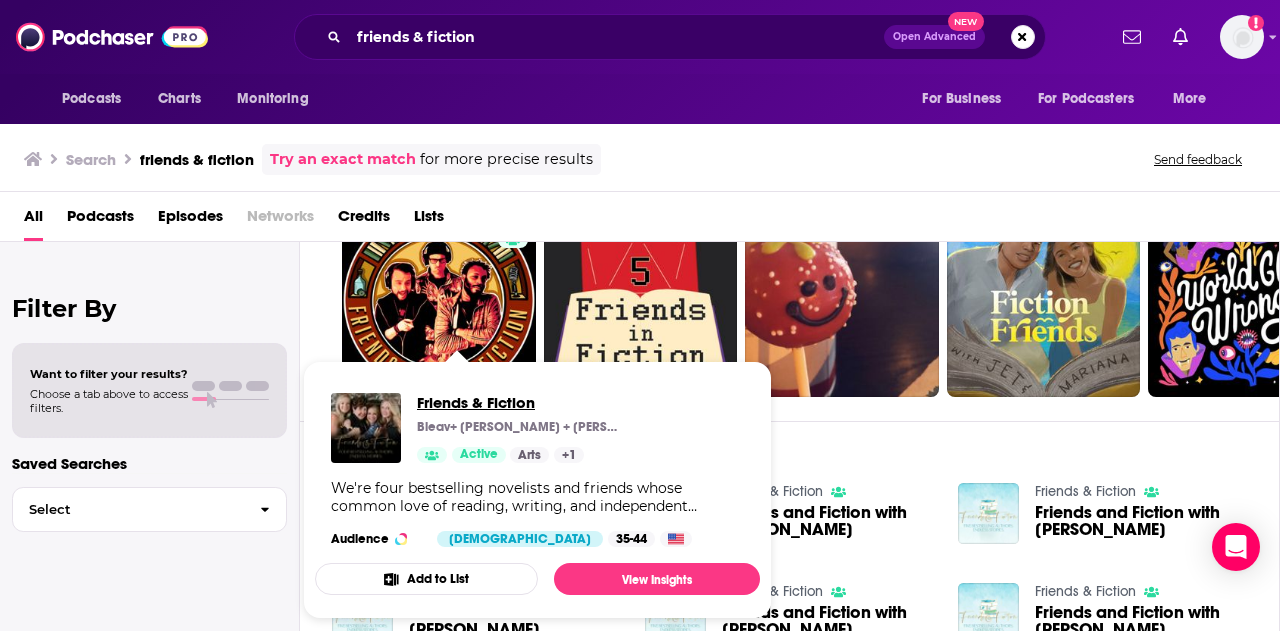 click on "Friends & Fiction" at bounding box center (517, 402) 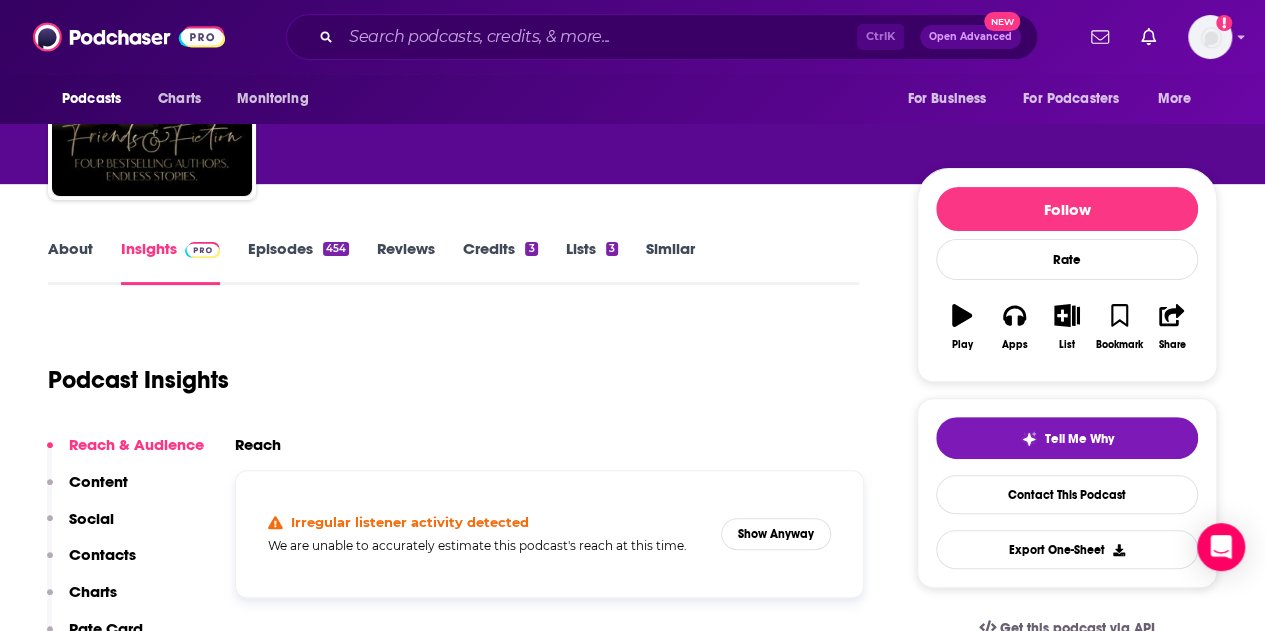 scroll, scrollTop: 200, scrollLeft: 0, axis: vertical 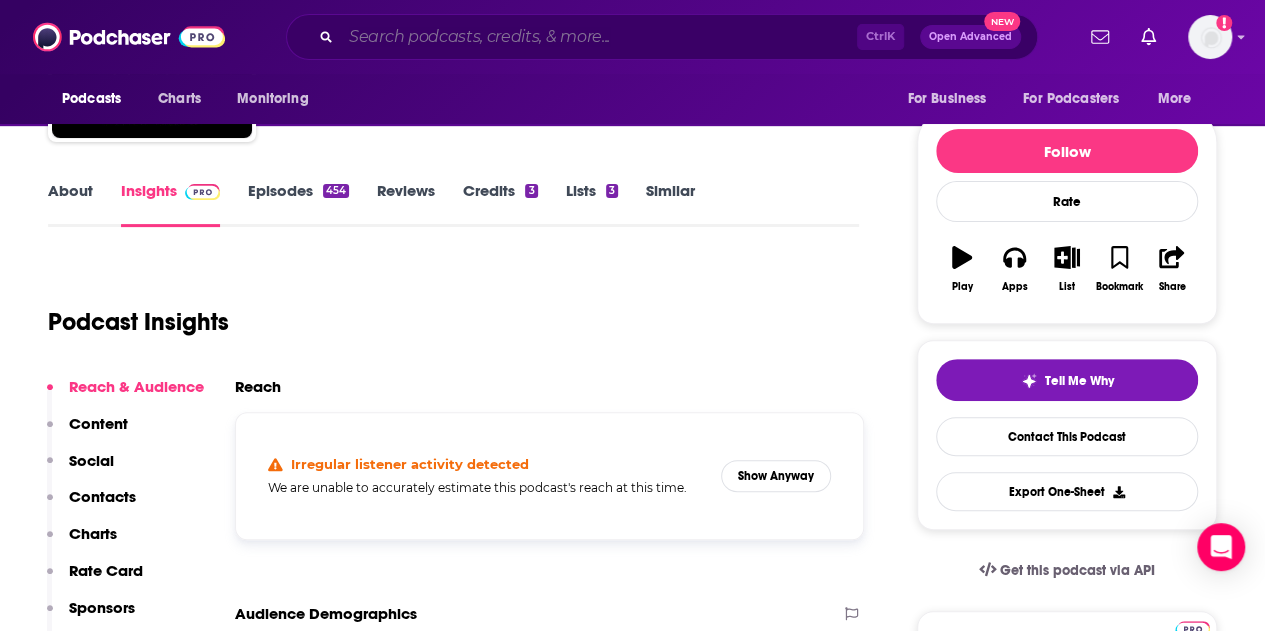 click at bounding box center [599, 37] 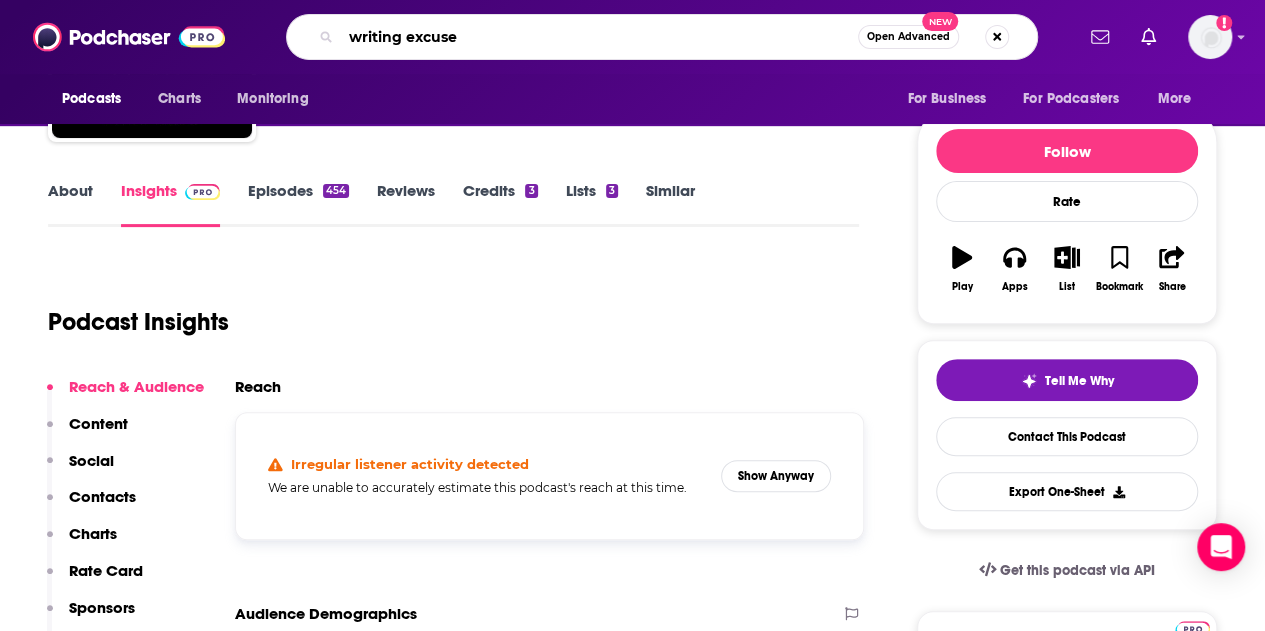 type on "writing excuses" 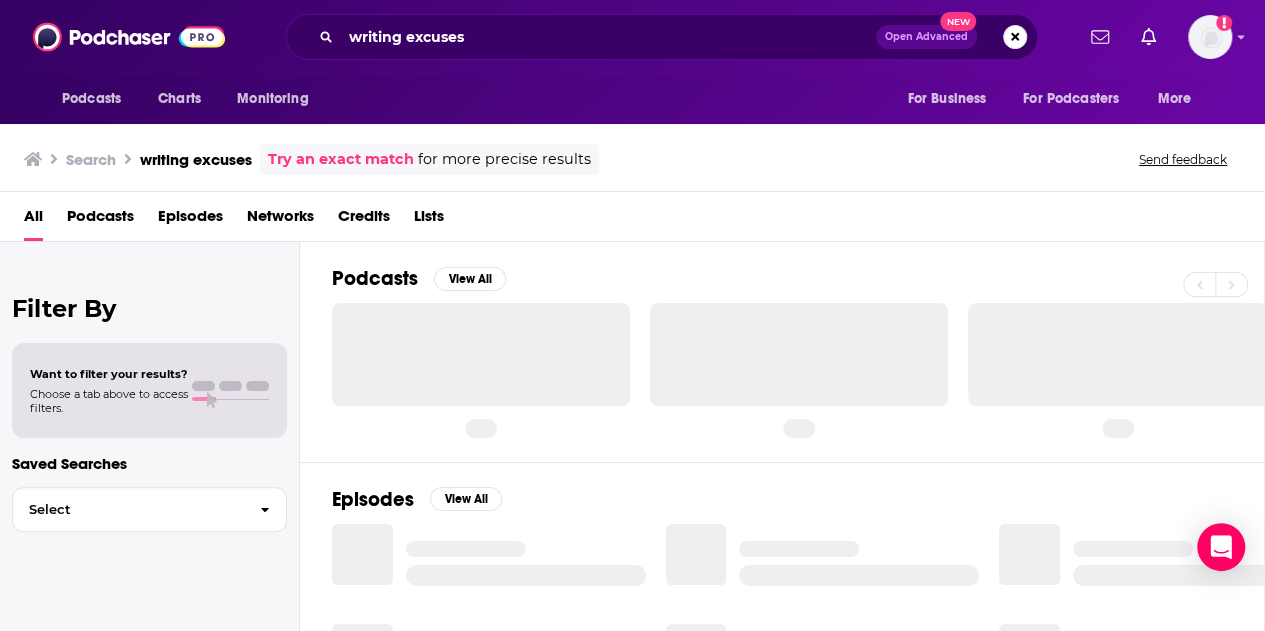 scroll, scrollTop: 0, scrollLeft: 0, axis: both 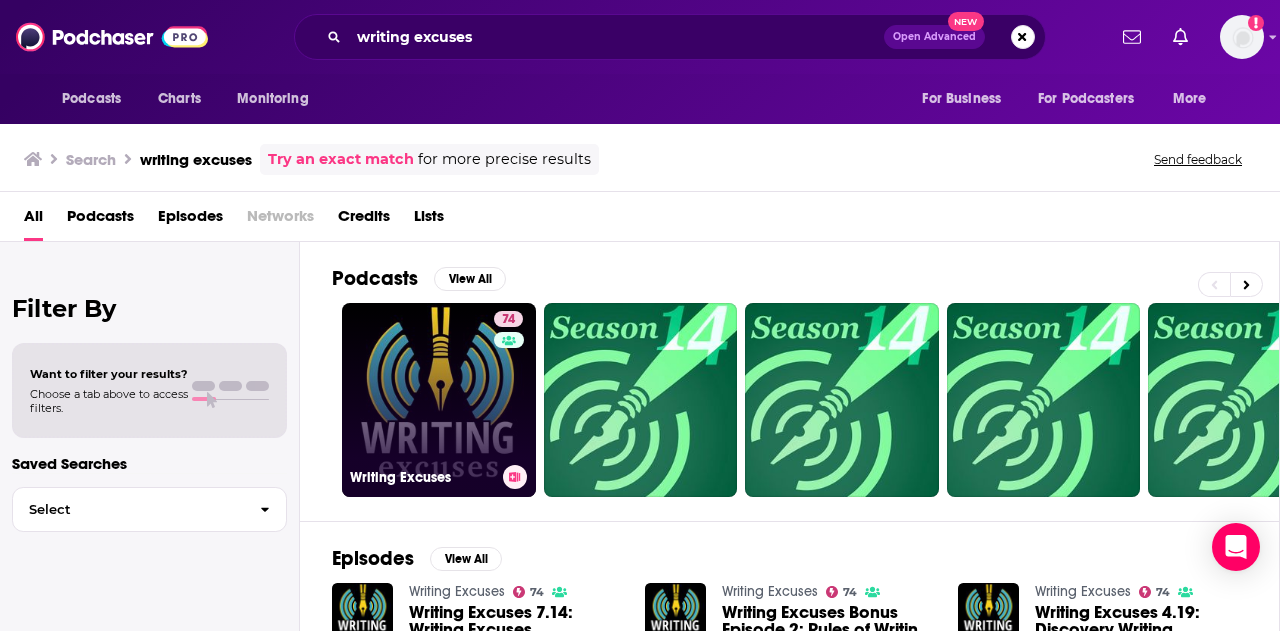 click on "74 Writing Excuses" at bounding box center (439, 400) 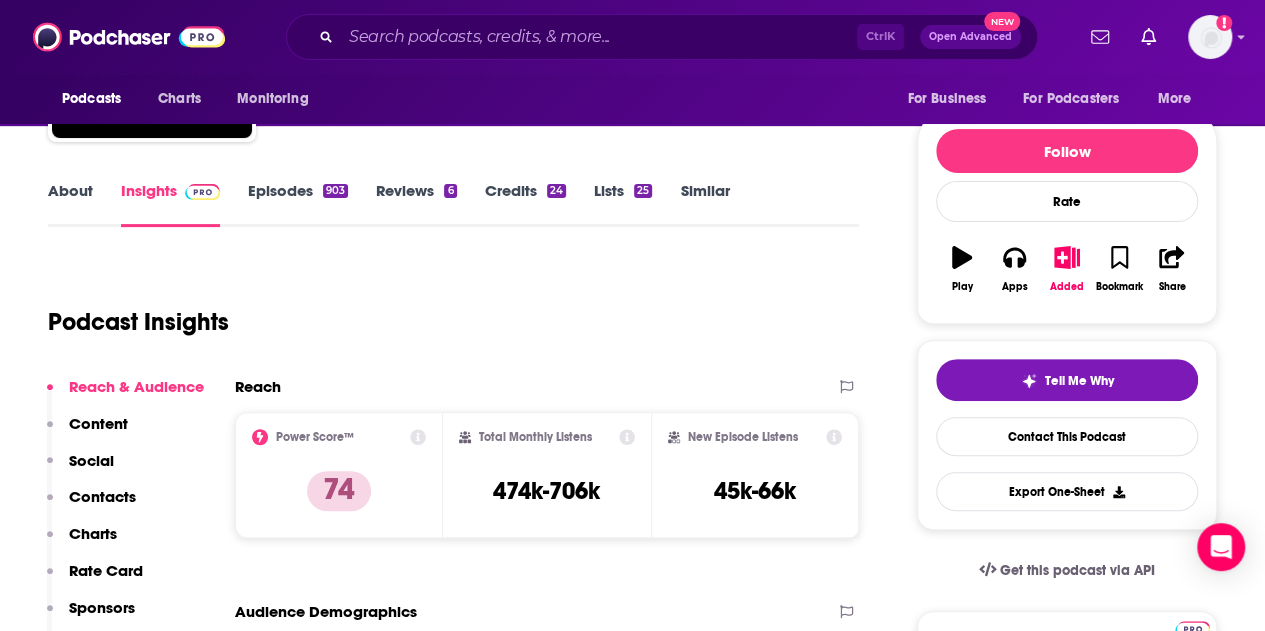 scroll, scrollTop: 0, scrollLeft: 0, axis: both 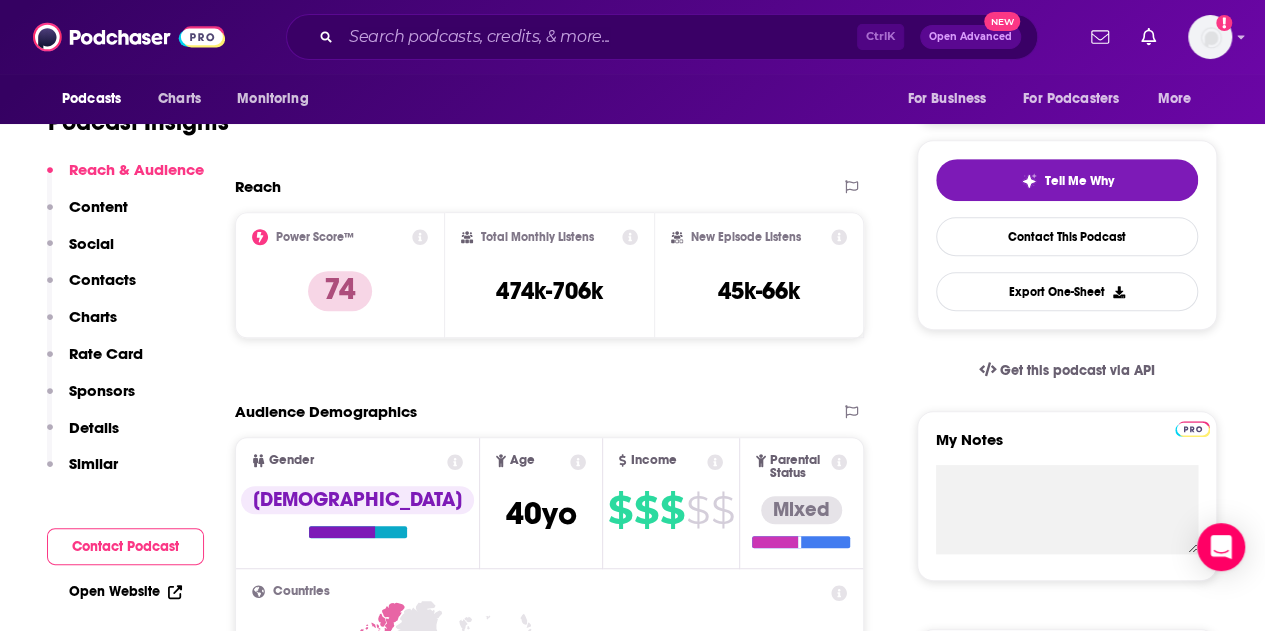 drag, startPoint x: 130, startPoint y: 284, endPoint x: 284, endPoint y: 419, distance: 204.79501 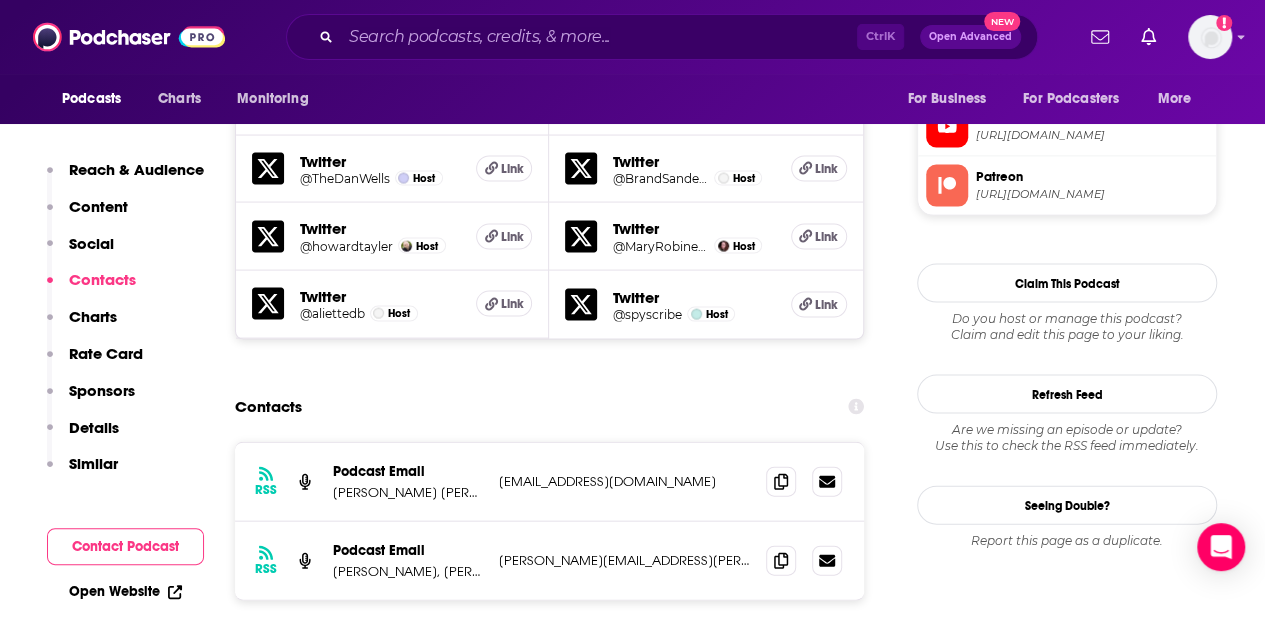 scroll, scrollTop: 1970, scrollLeft: 0, axis: vertical 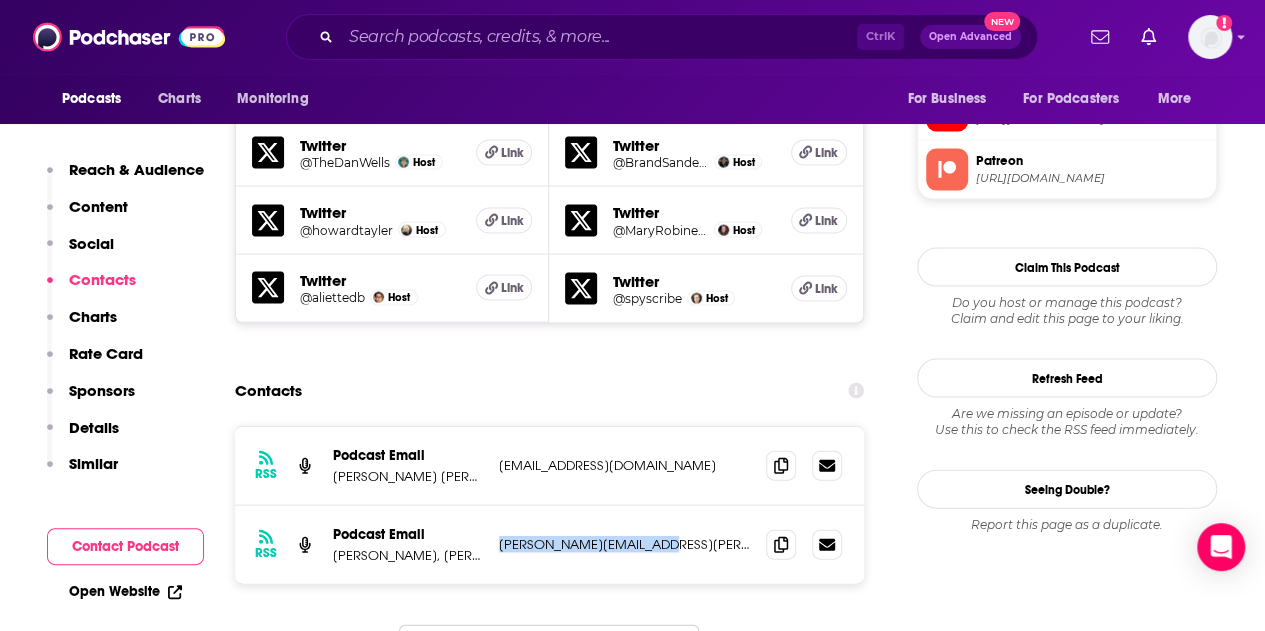 drag, startPoint x: 678, startPoint y: 453, endPoint x: 496, endPoint y: 450, distance: 182.02472 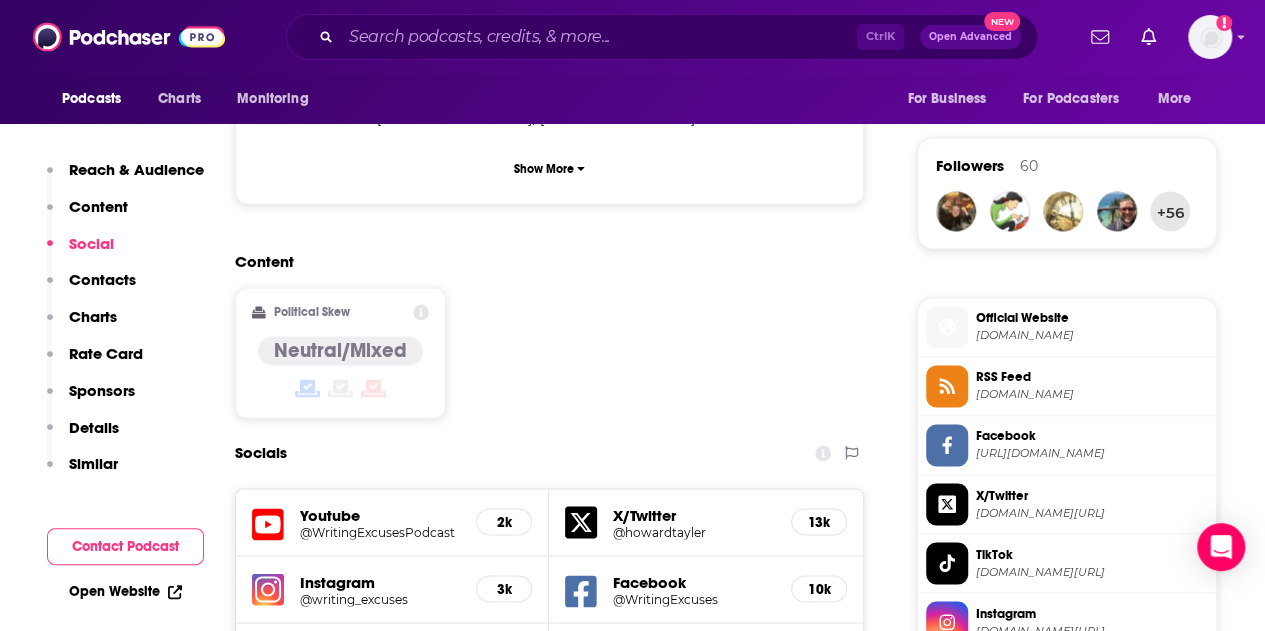 scroll, scrollTop: 800, scrollLeft: 0, axis: vertical 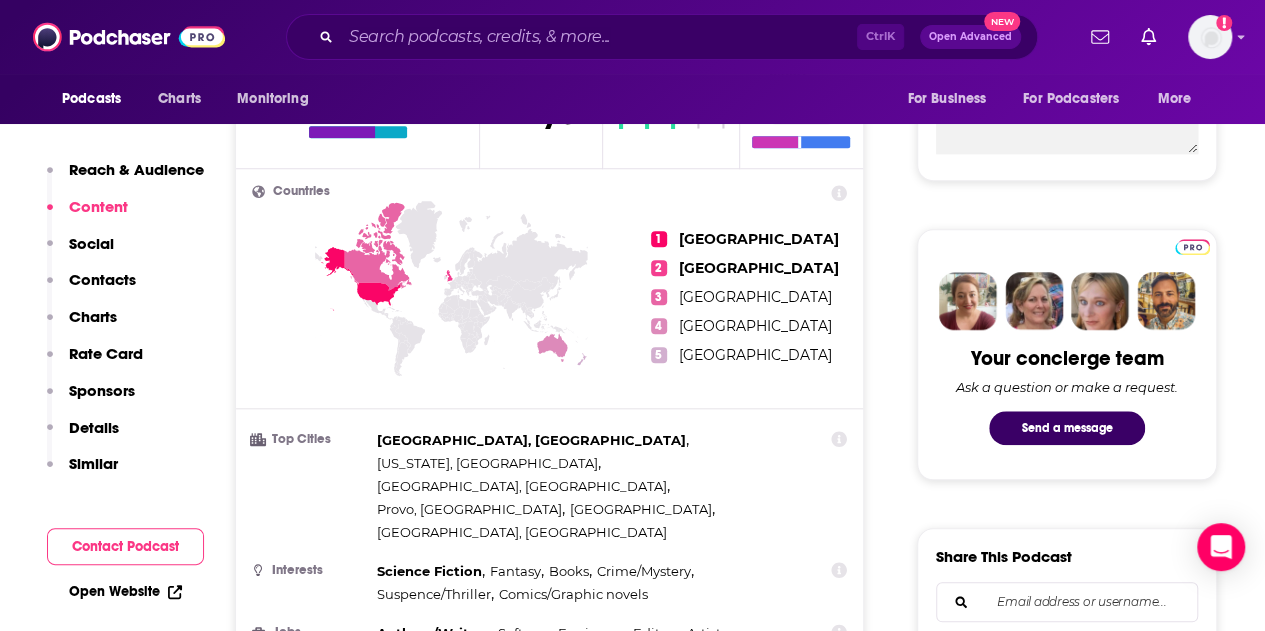 click on "Contacts" at bounding box center [102, 279] 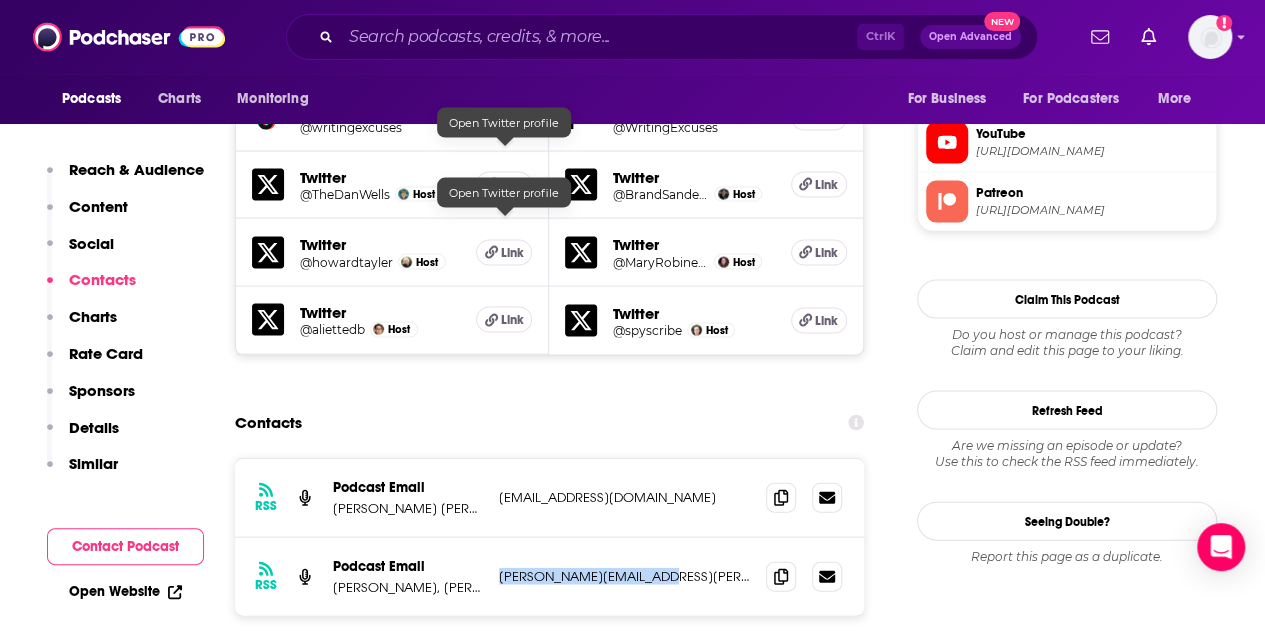 scroll, scrollTop: 1970, scrollLeft: 0, axis: vertical 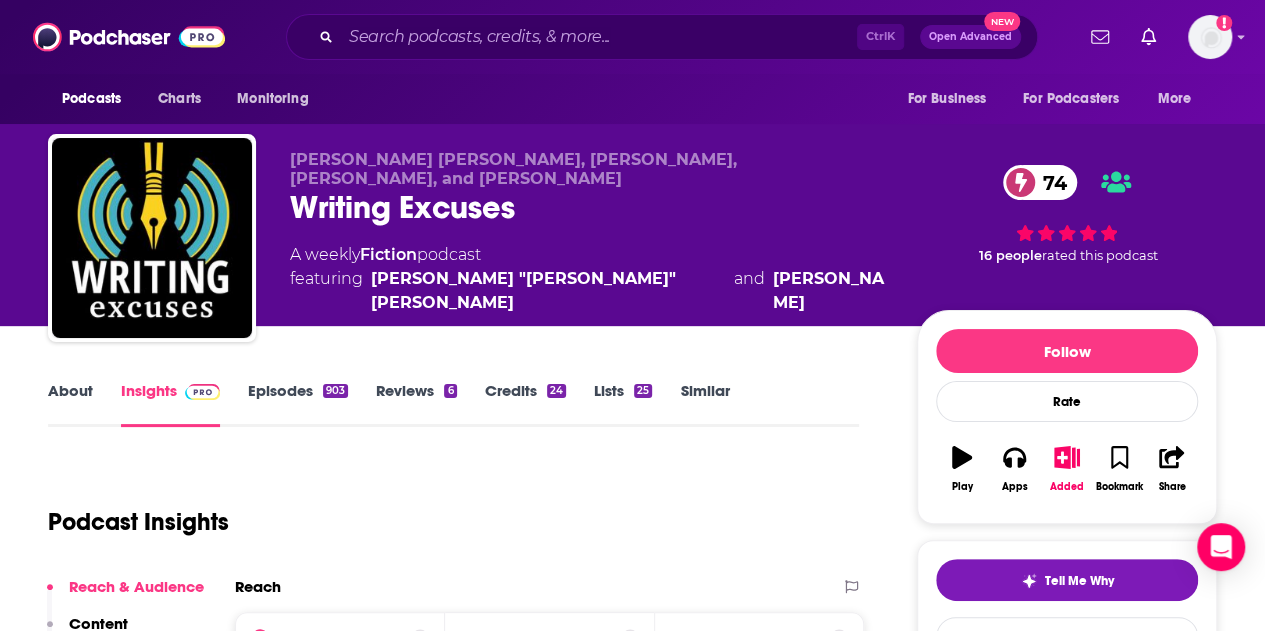 click on "About" at bounding box center [70, 404] 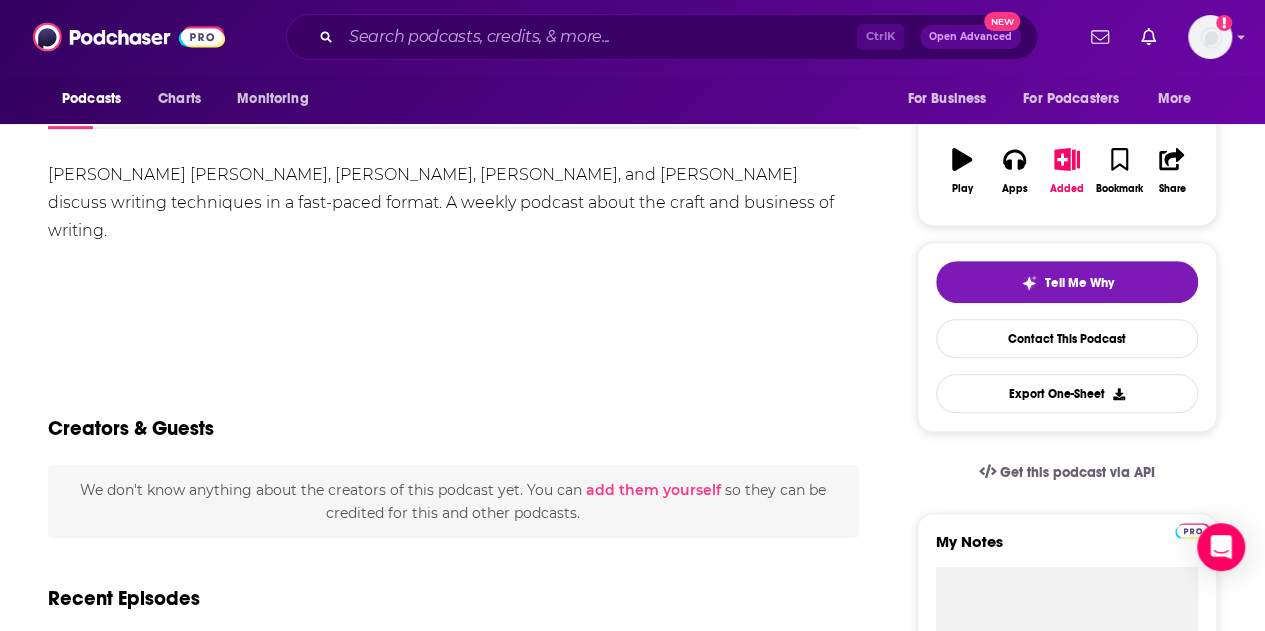 scroll, scrollTop: 300, scrollLeft: 0, axis: vertical 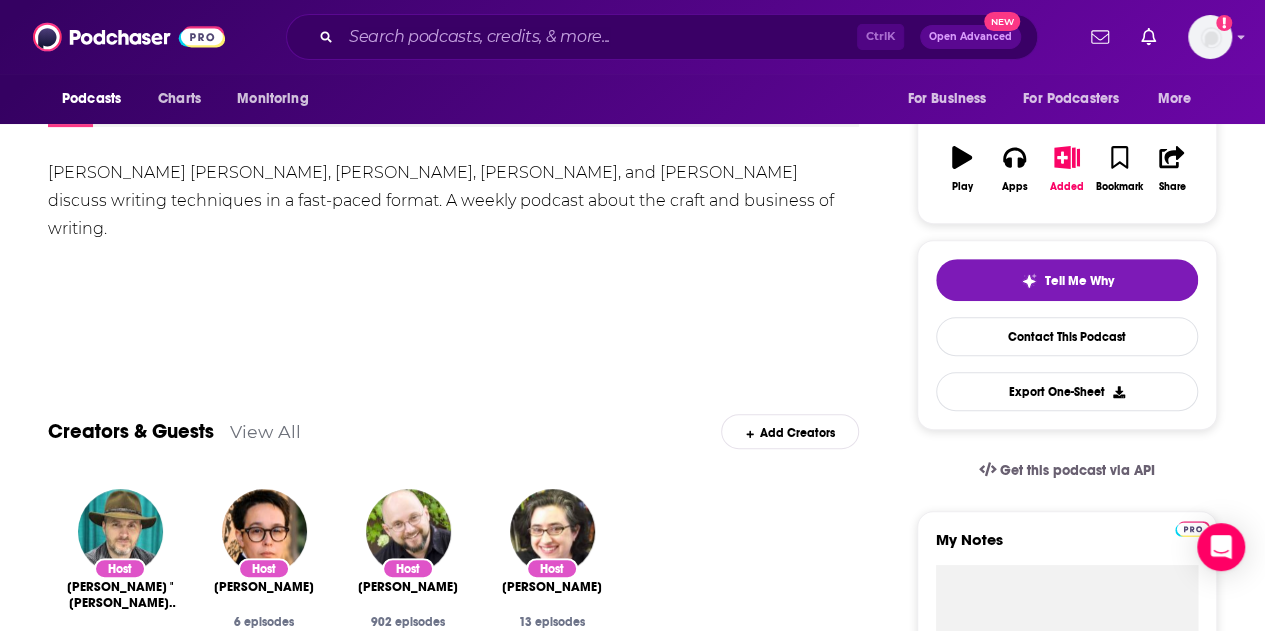 drag, startPoint x: 790, startPoint y: 205, endPoint x: 1, endPoint y: 159, distance: 790.3398 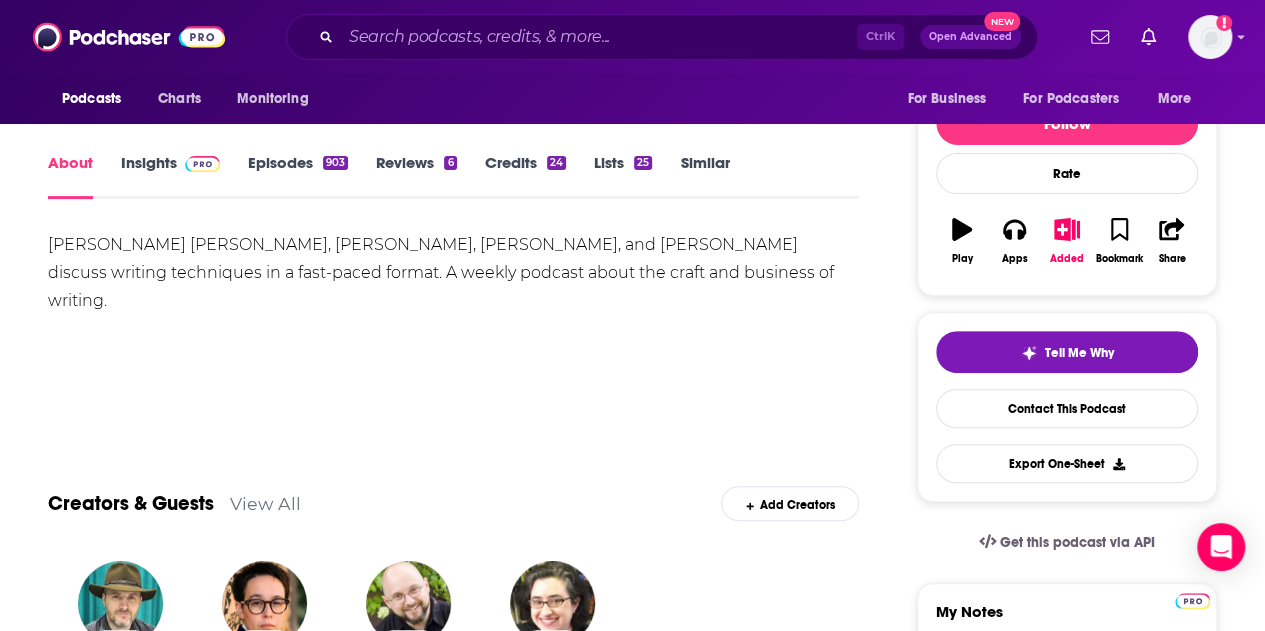 scroll, scrollTop: 0, scrollLeft: 0, axis: both 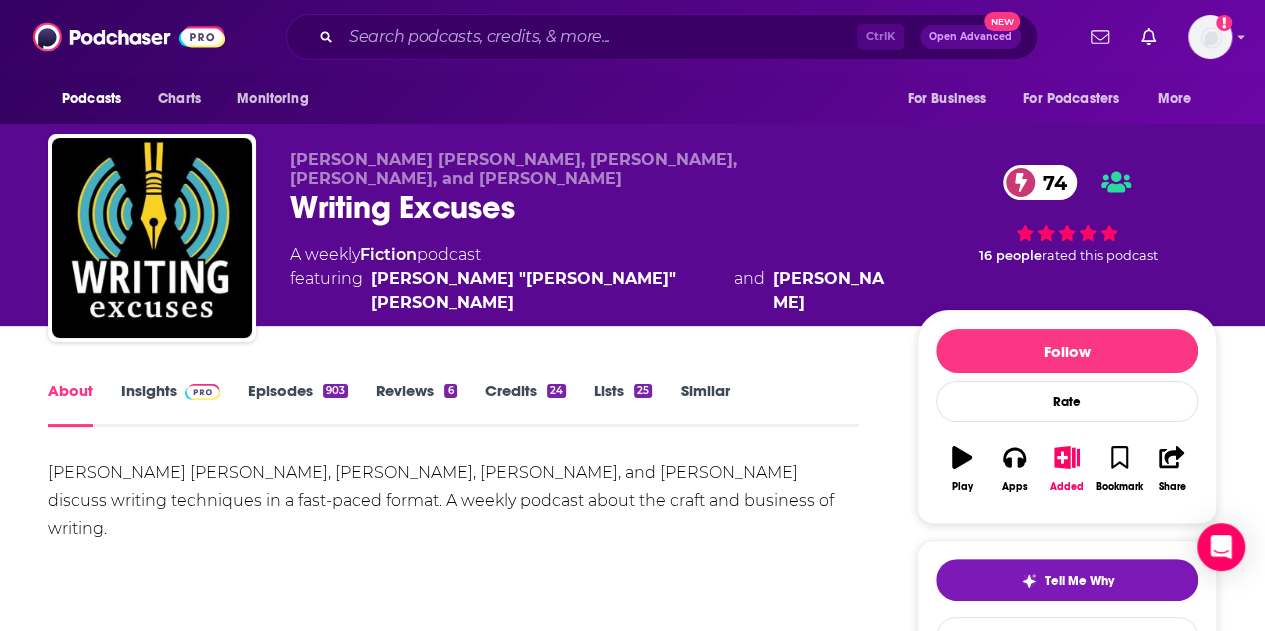 click on "Episodes 903" at bounding box center (298, 404) 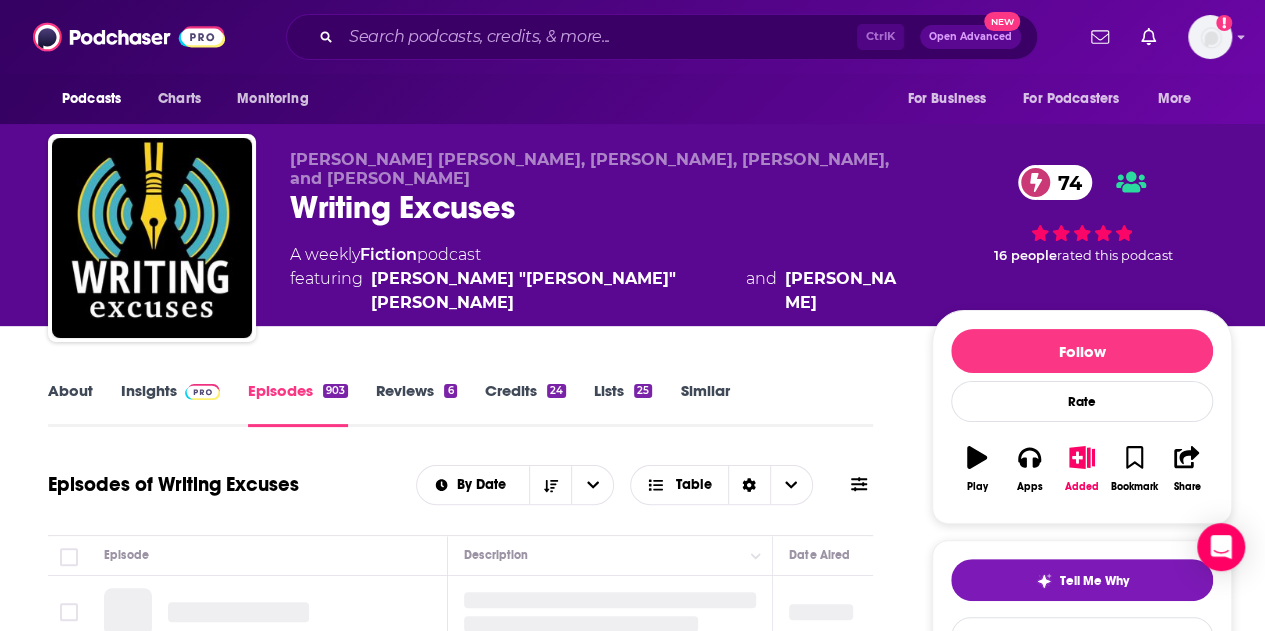 scroll, scrollTop: 300, scrollLeft: 0, axis: vertical 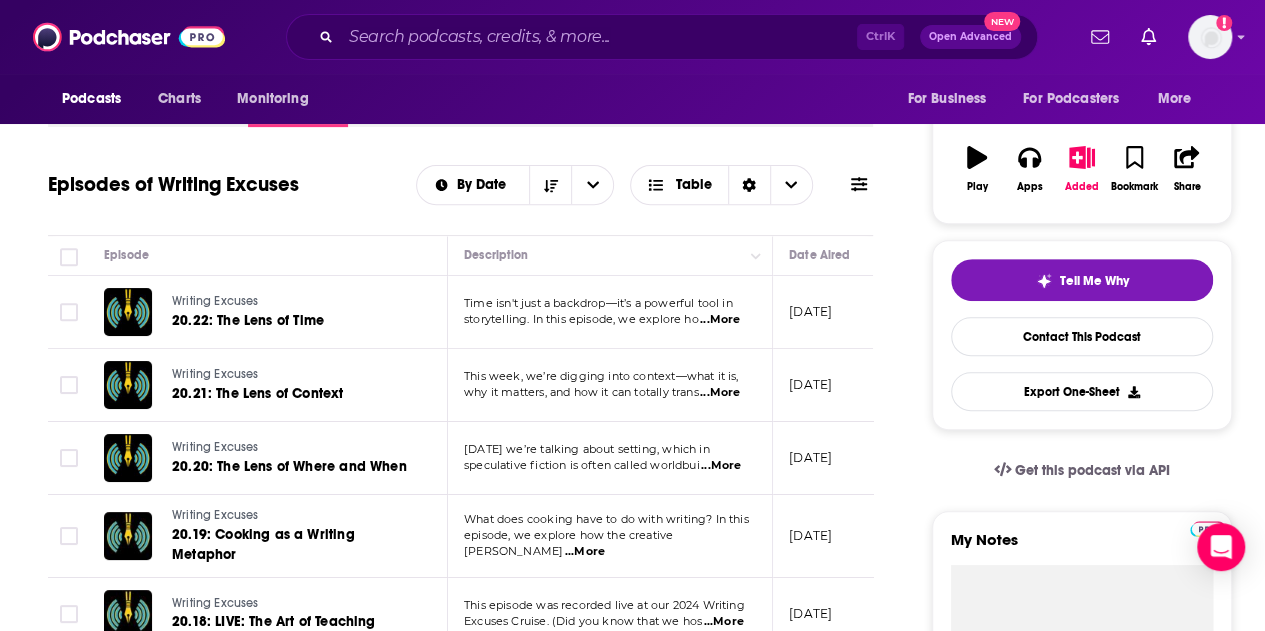 click on "...More" at bounding box center (720, 320) 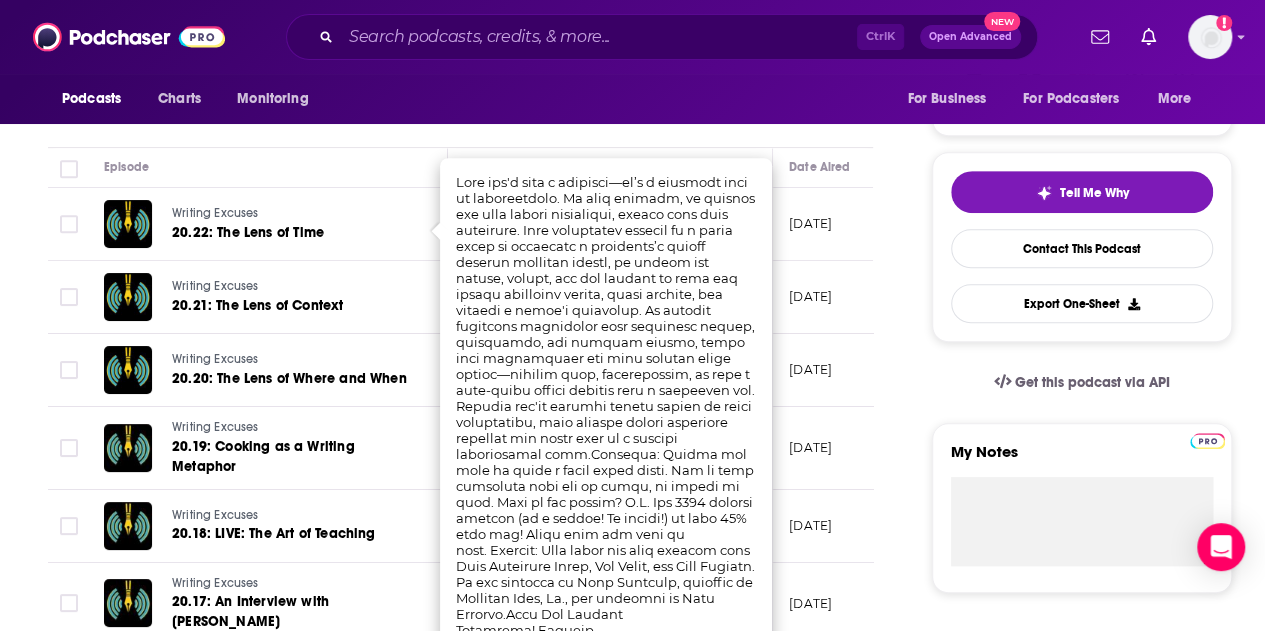 scroll, scrollTop: 500, scrollLeft: 0, axis: vertical 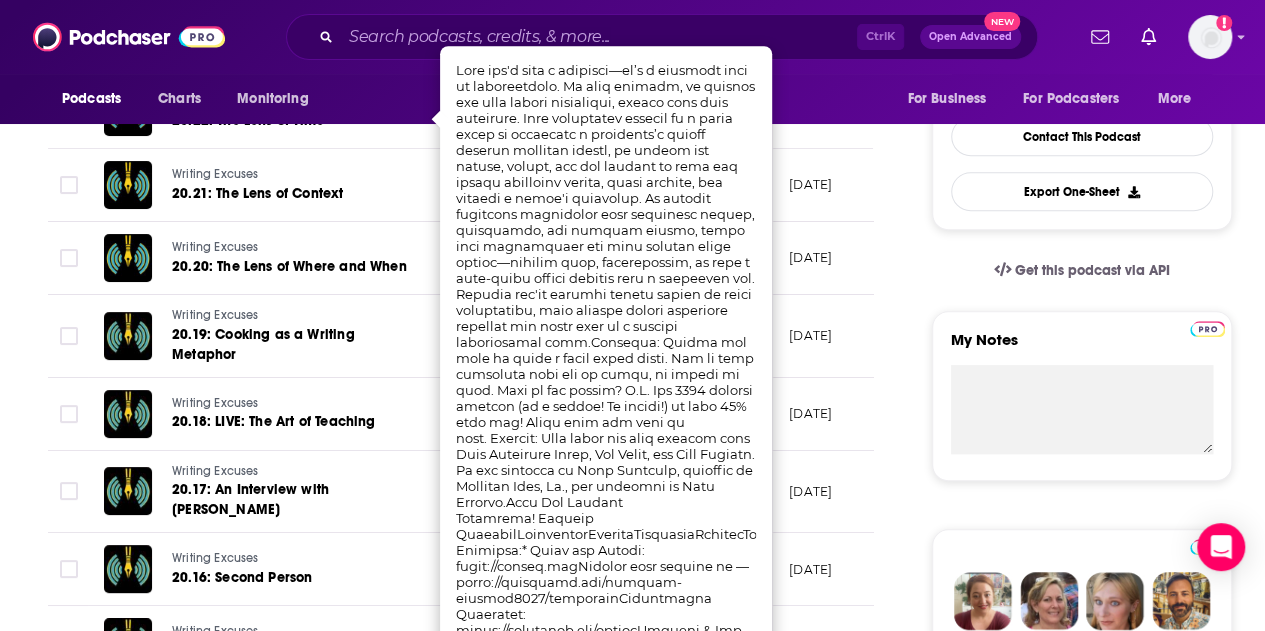 click on "Podcasts Charts Monitoring For Business For Podcasters More" at bounding box center [632, 99] 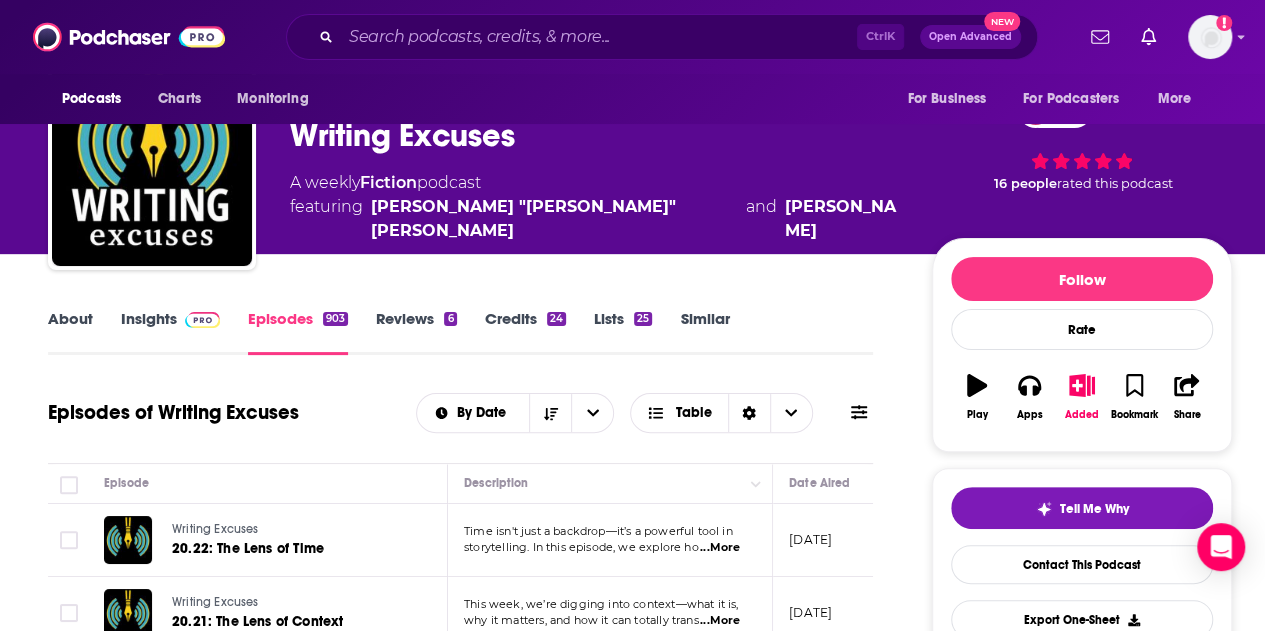 scroll, scrollTop: 0, scrollLeft: 0, axis: both 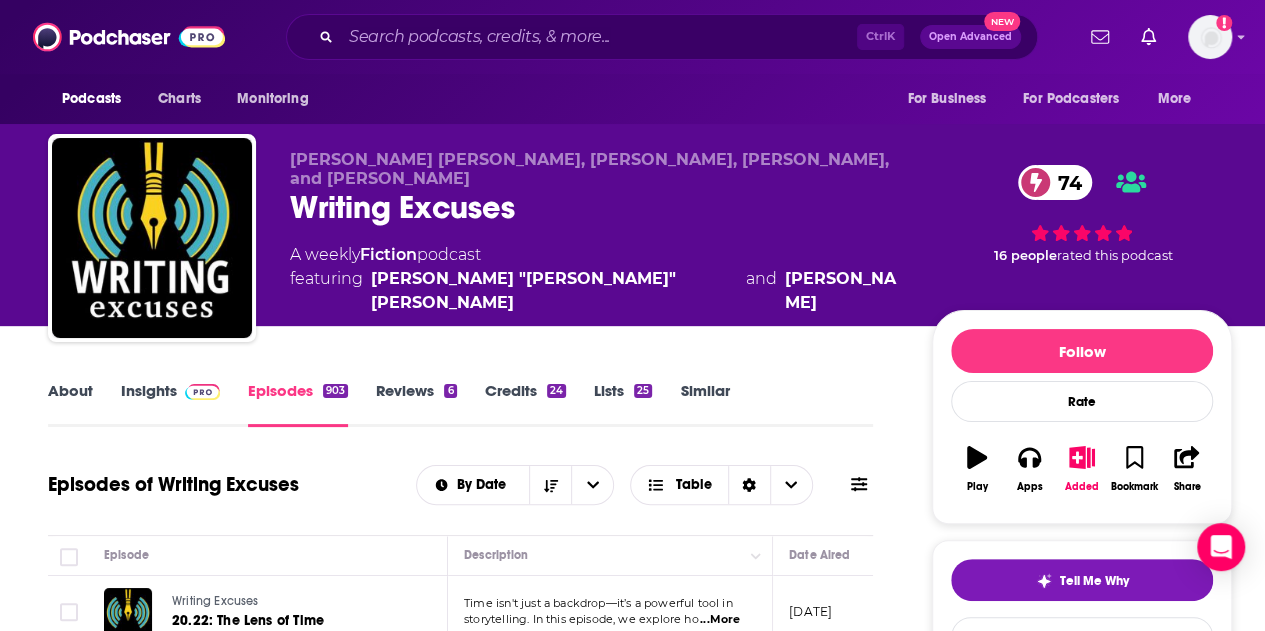 click on "Insights" at bounding box center [170, 404] 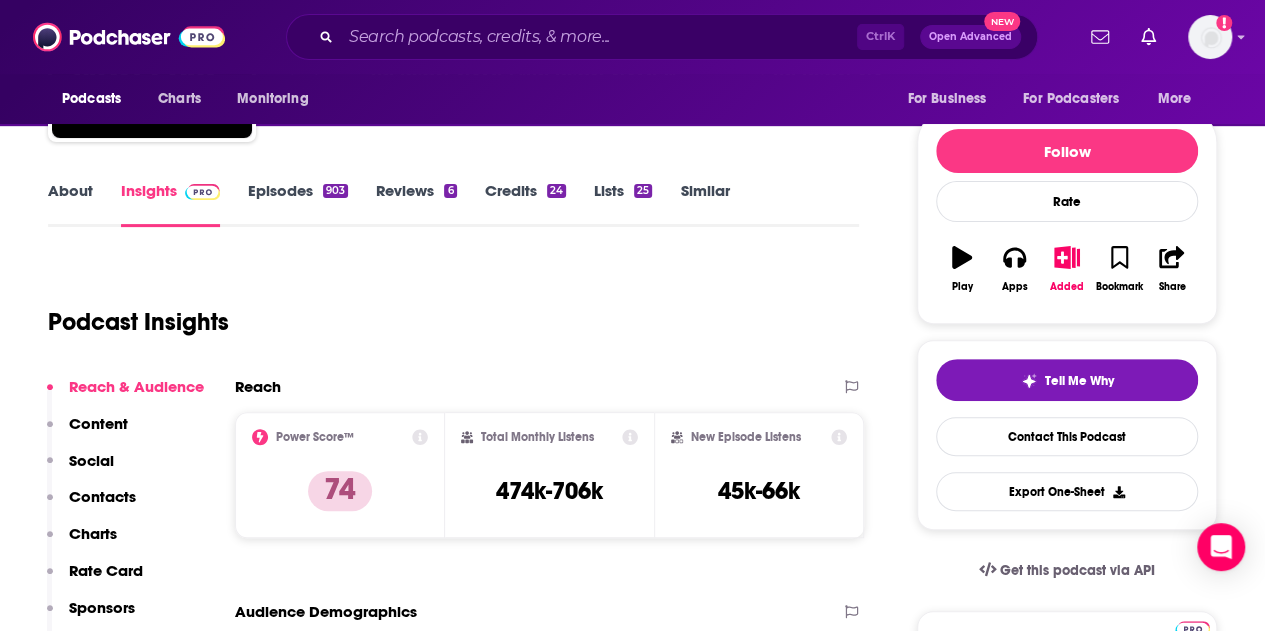 scroll, scrollTop: 100, scrollLeft: 0, axis: vertical 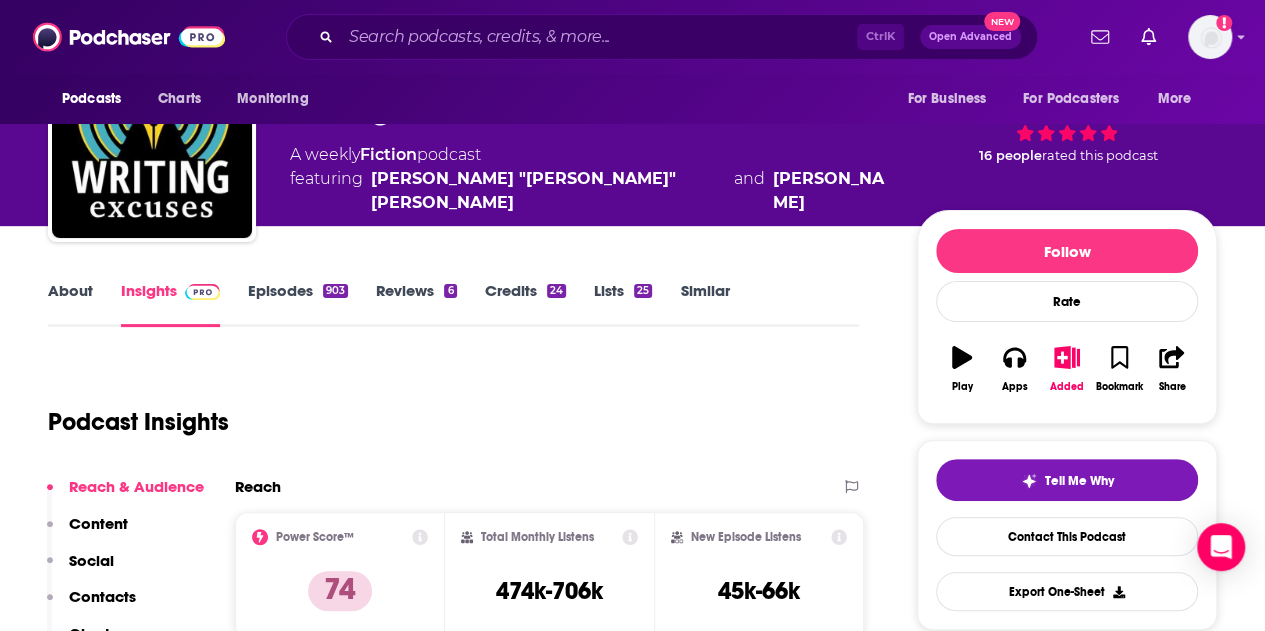 click on "Episodes 903" at bounding box center [298, 304] 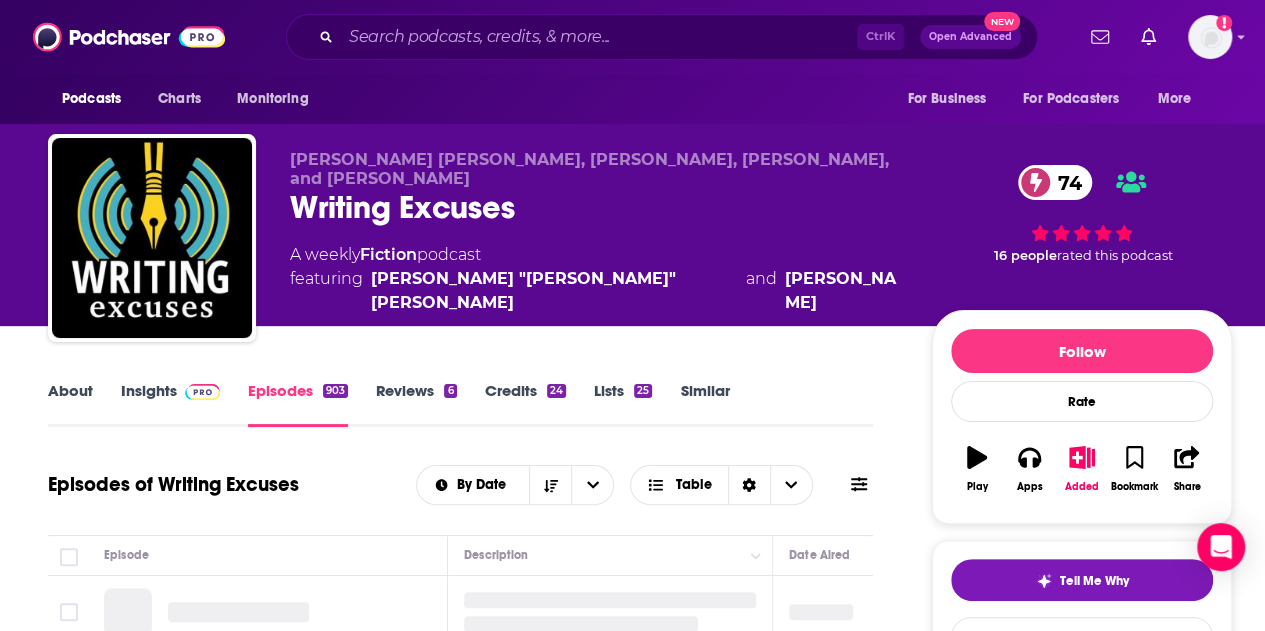 scroll, scrollTop: 500, scrollLeft: 0, axis: vertical 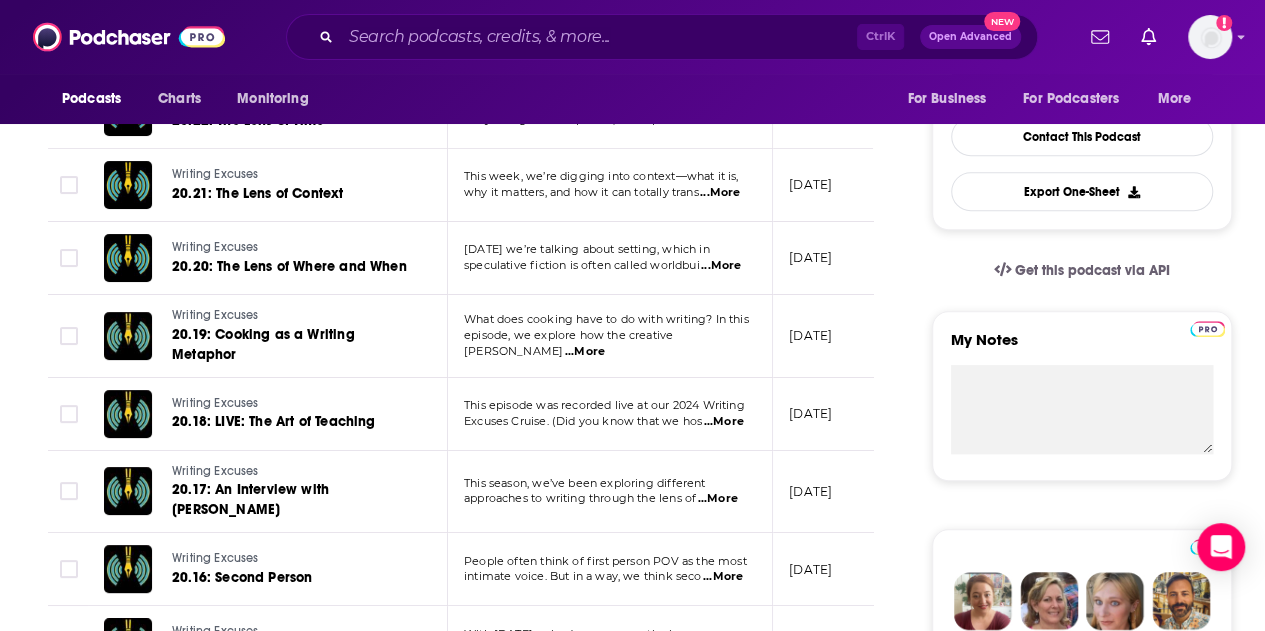 click on "...More" at bounding box center (724, 422) 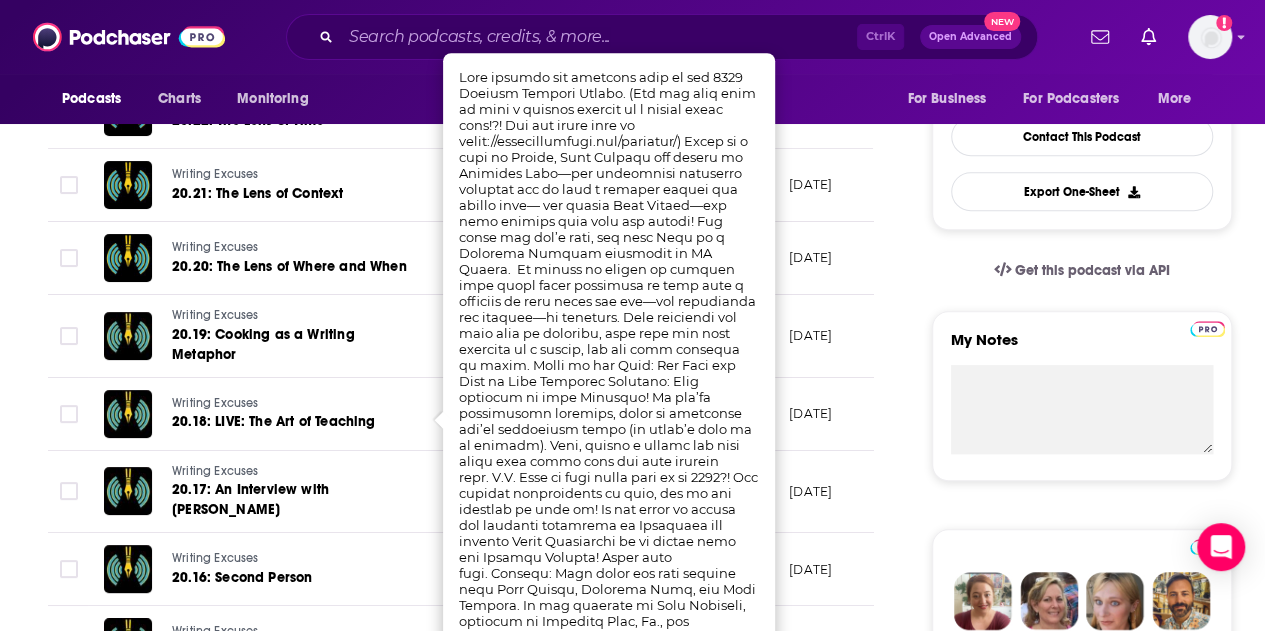 click on "Ctrl  K Open Advanced New" at bounding box center (662, 37) 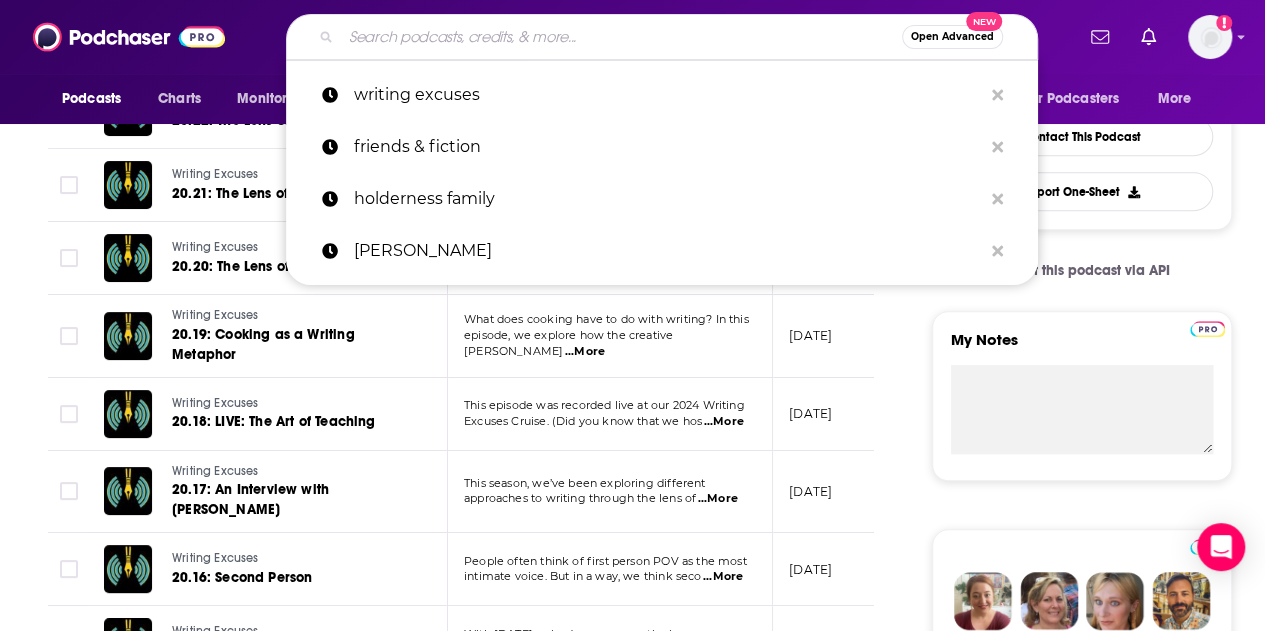 click at bounding box center [621, 37] 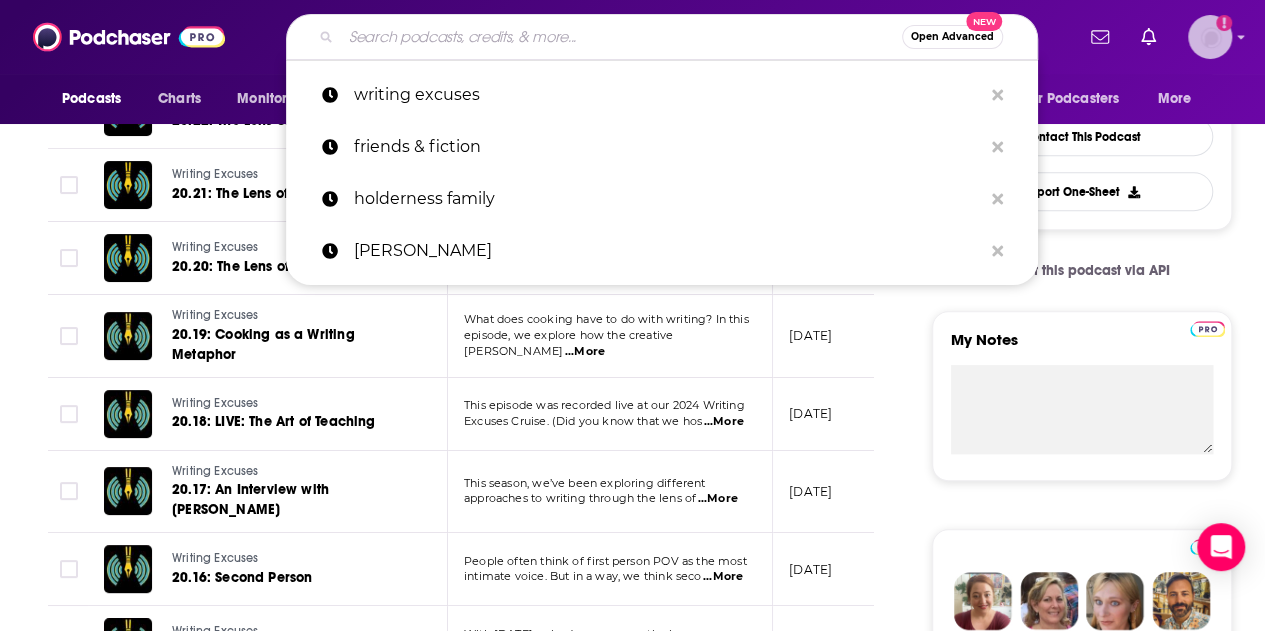 click at bounding box center (1210, 37) 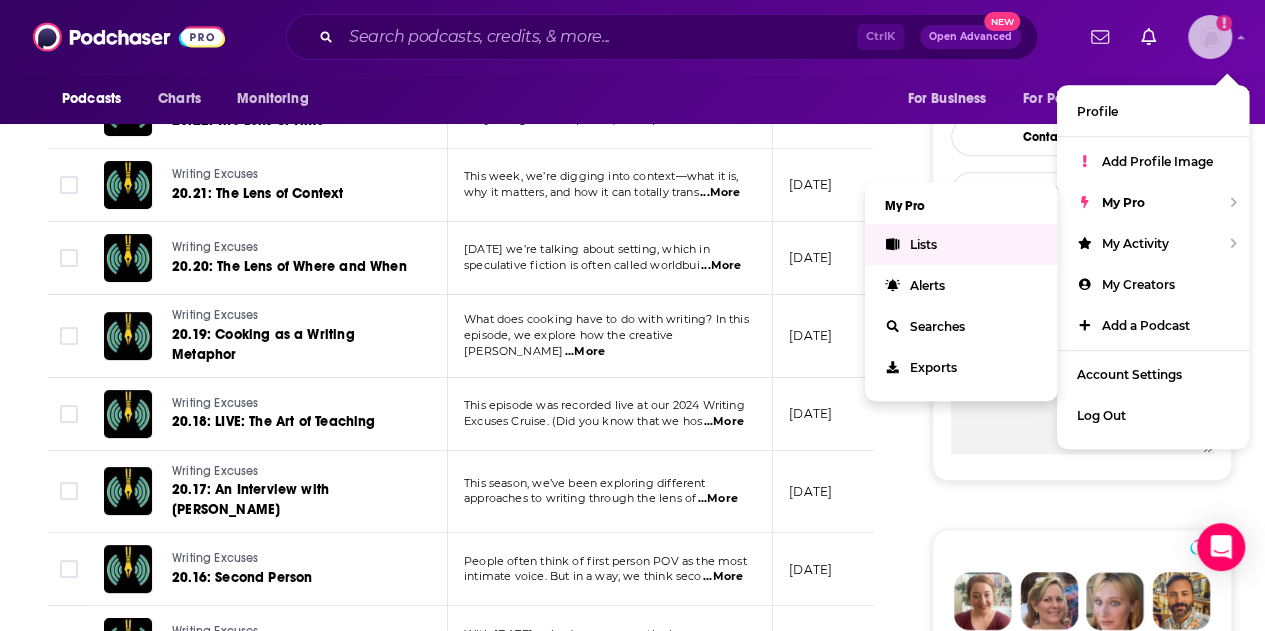 click on "Lists" at bounding box center [923, 244] 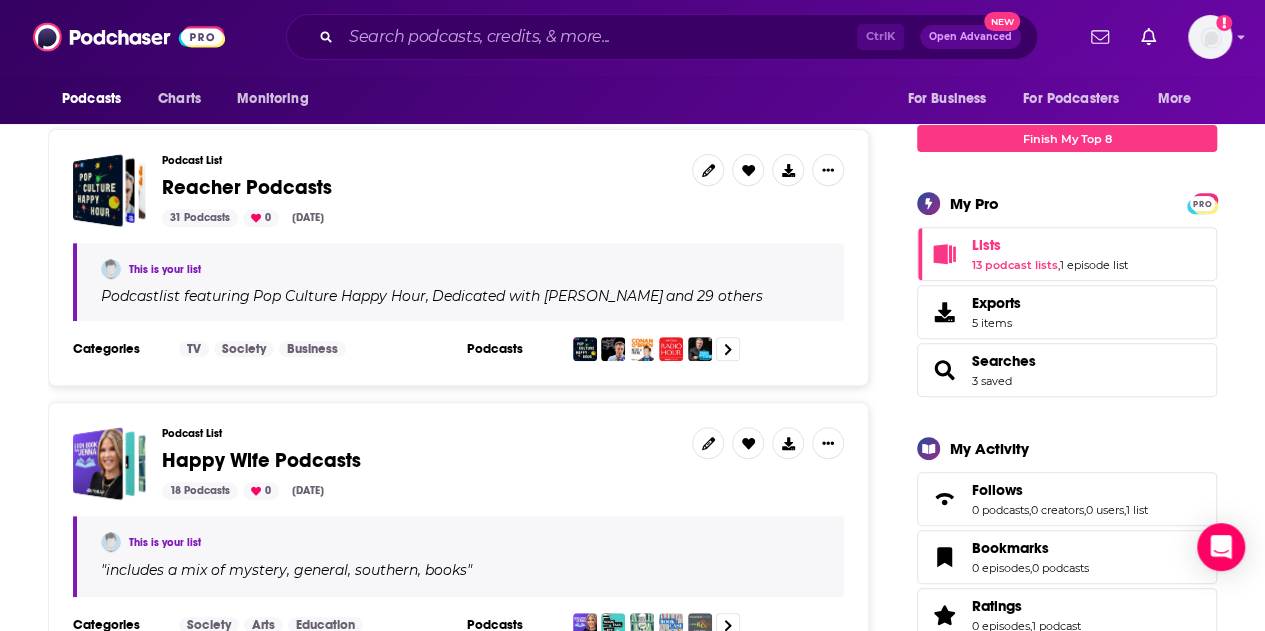 scroll, scrollTop: 300, scrollLeft: 0, axis: vertical 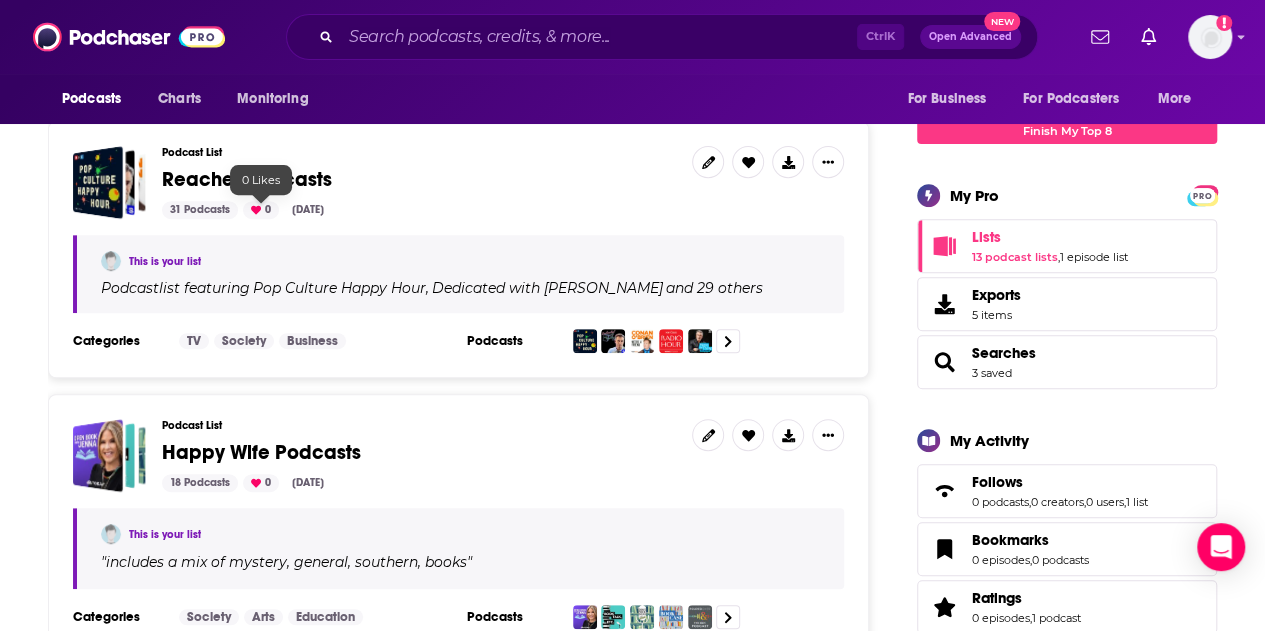click on "Reacher Podcasts" at bounding box center (247, 179) 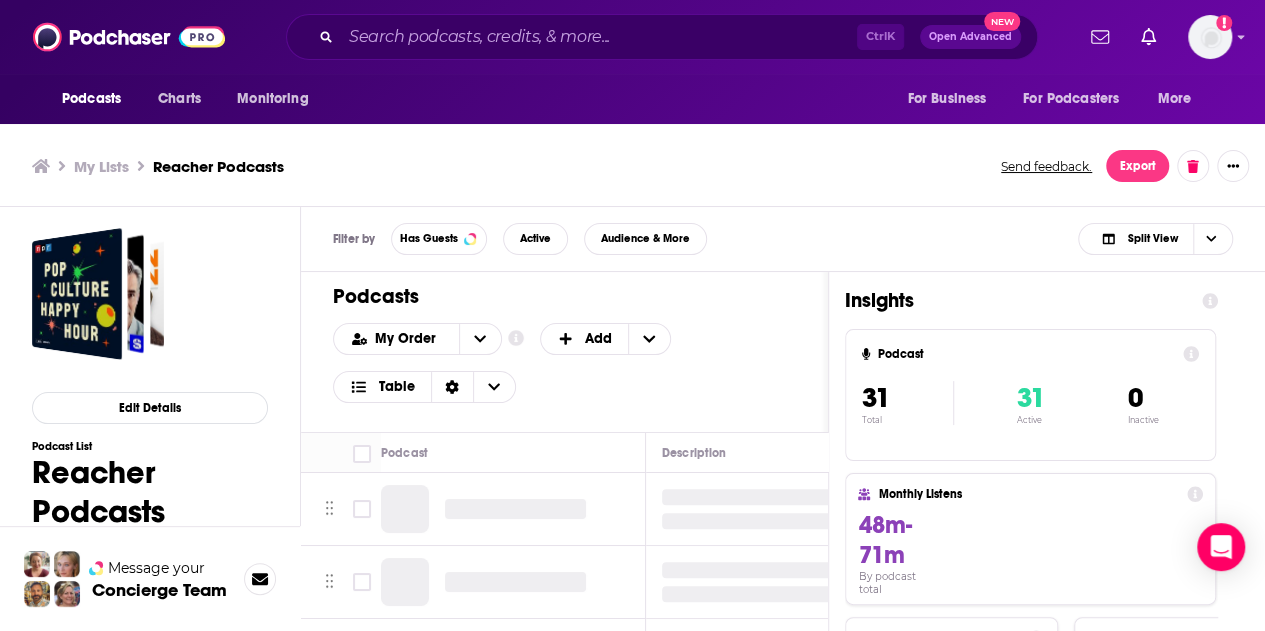 scroll, scrollTop: 6, scrollLeft: 0, axis: vertical 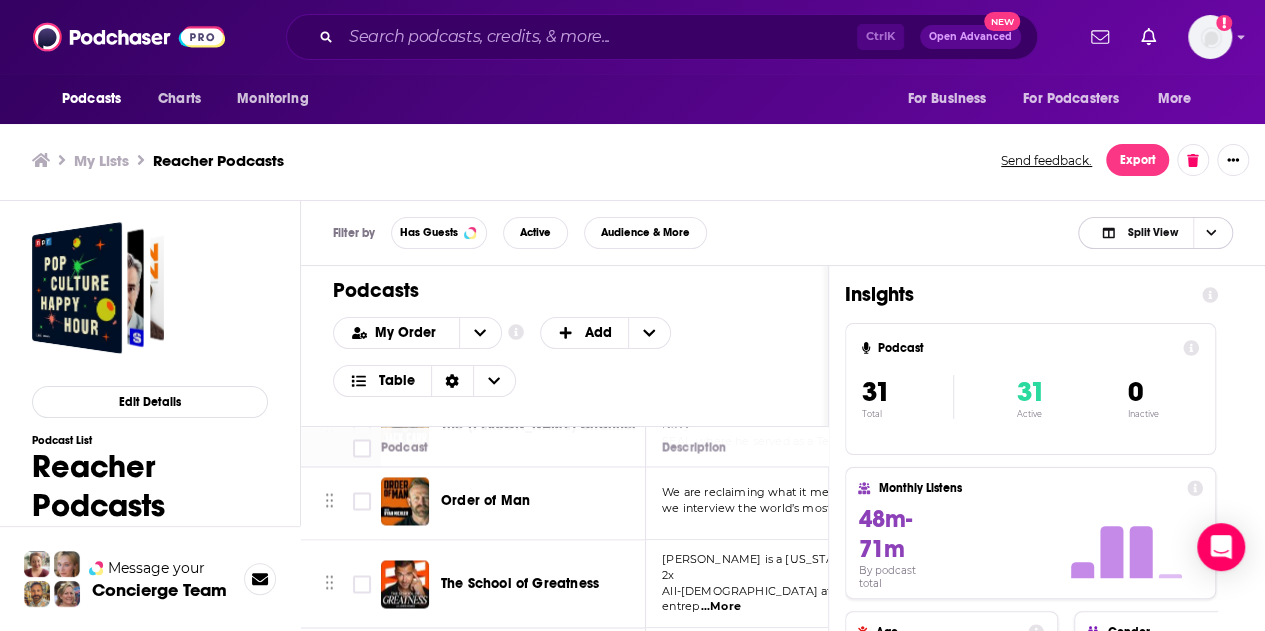 click on "Split View" at bounding box center (1139, 233) 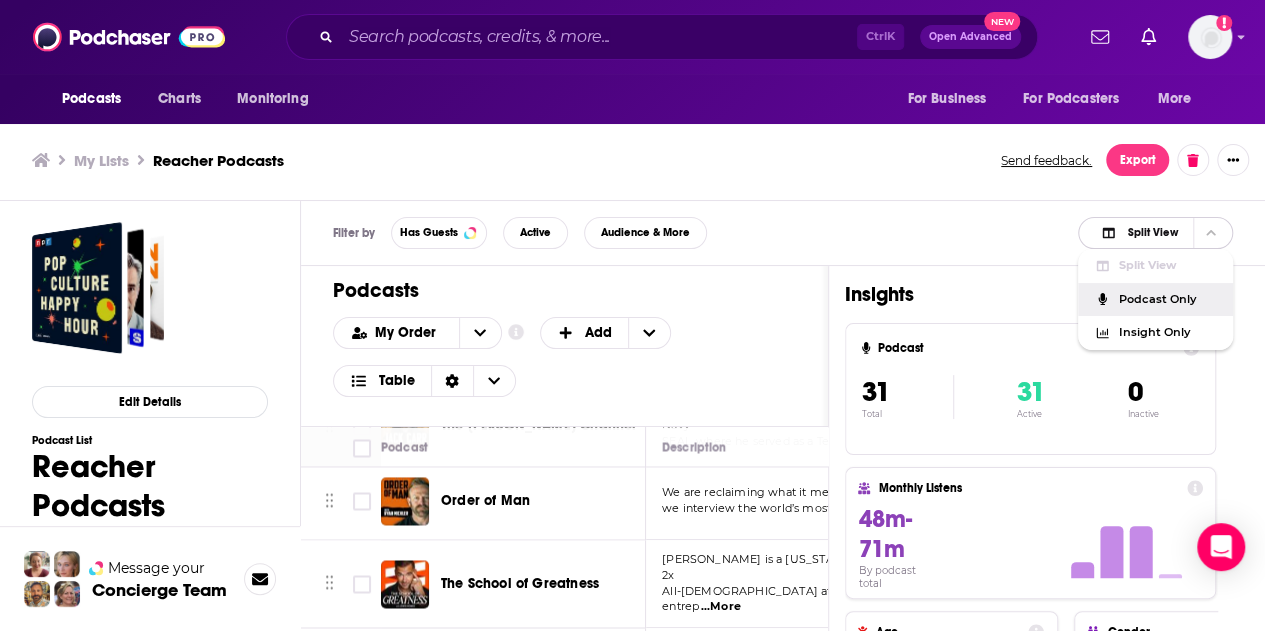 click on "Podcast Only" at bounding box center [1167, 299] 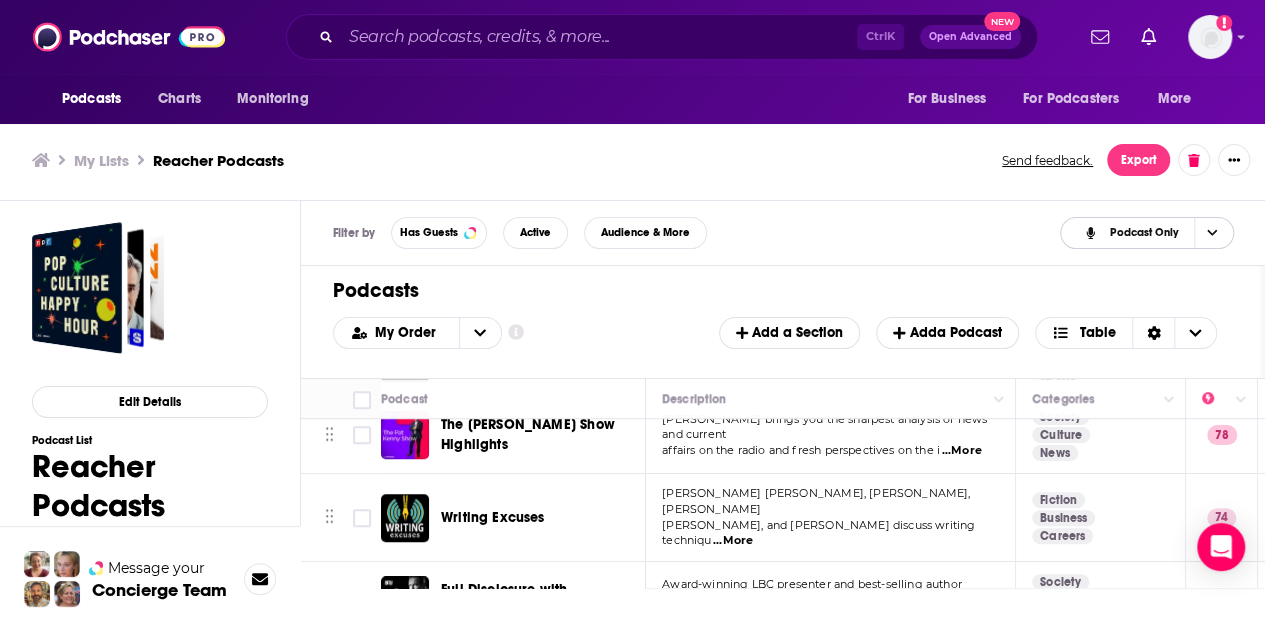 scroll, scrollTop: 700, scrollLeft: 0, axis: vertical 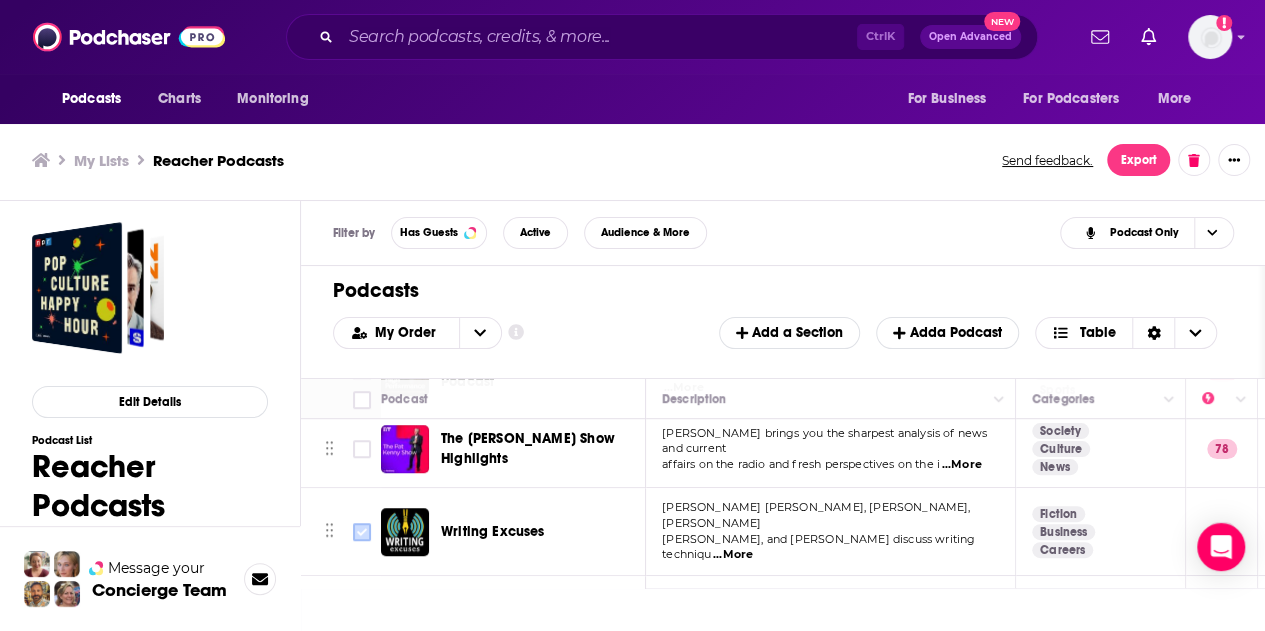 click at bounding box center [362, 532] 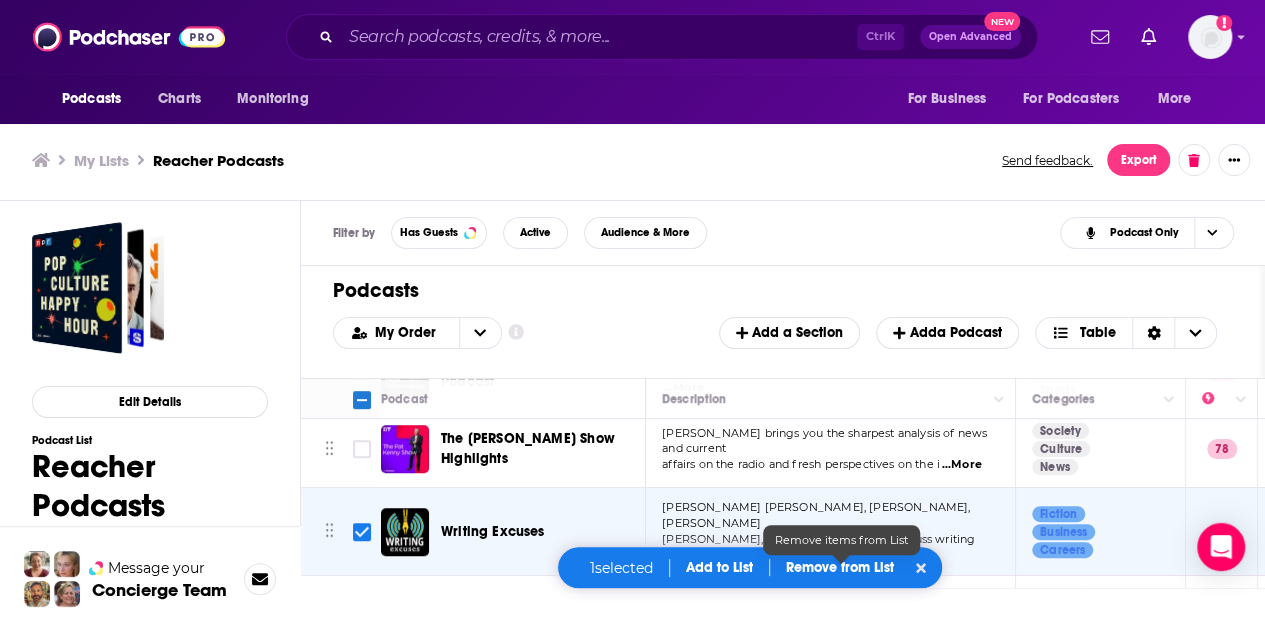 click on "Remove from List" at bounding box center [840, 567] 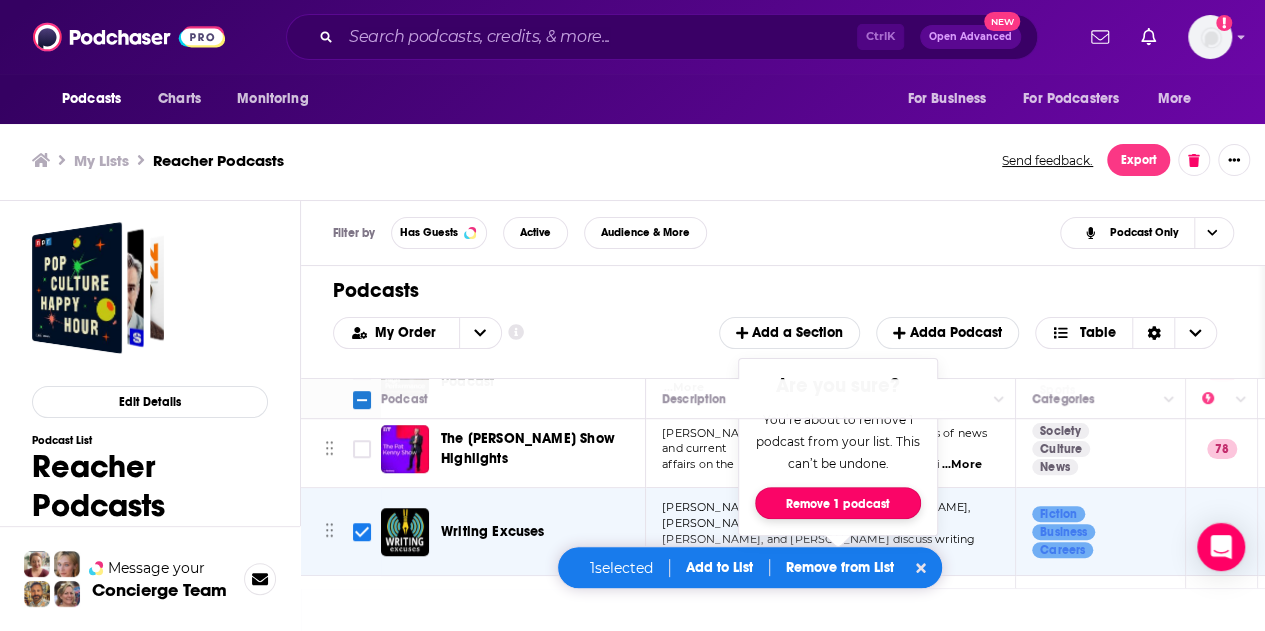click on "Remove 1 podcast" at bounding box center (838, 503) 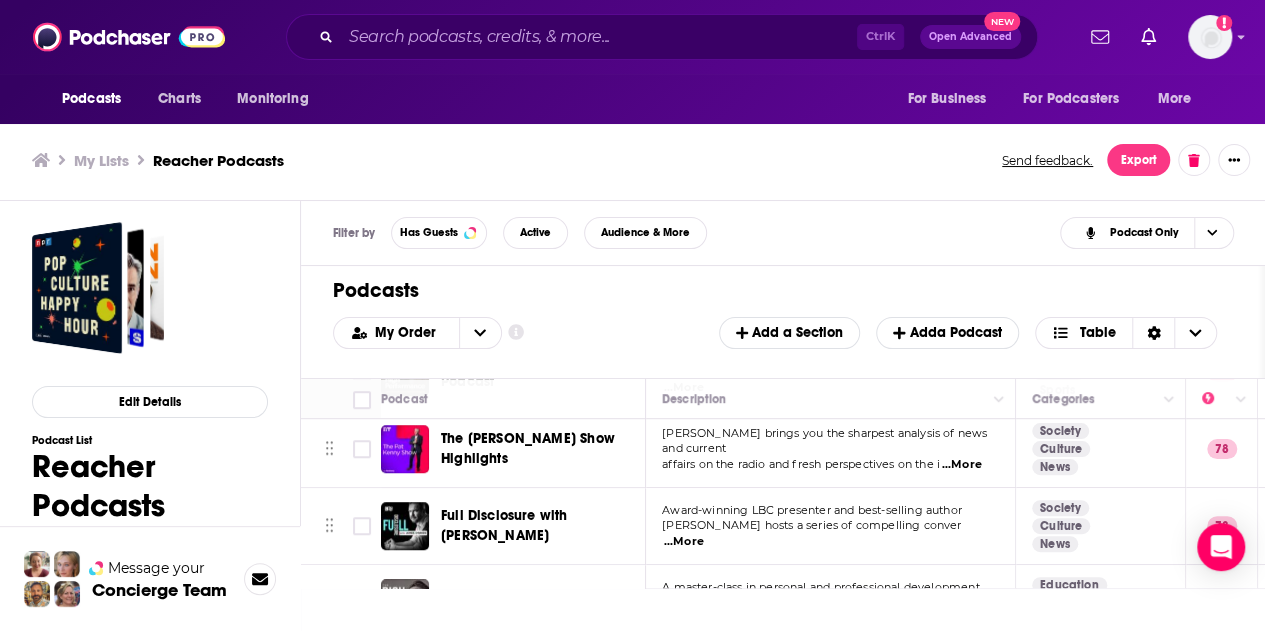 checkbox on "false" 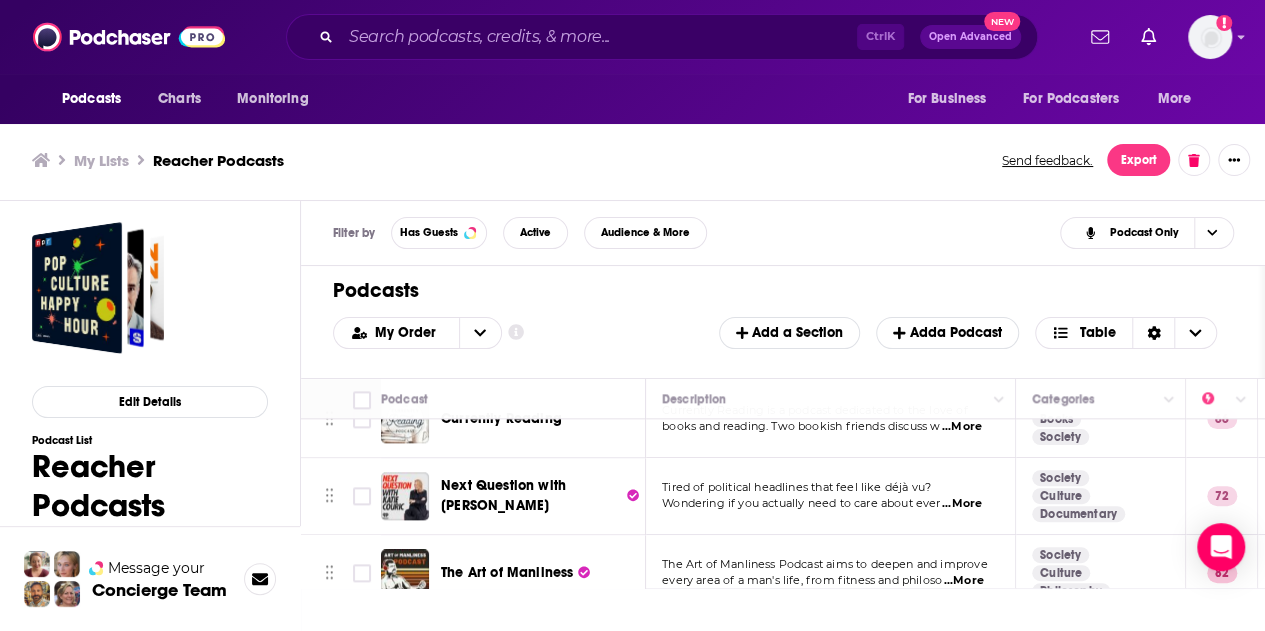 scroll, scrollTop: 1200, scrollLeft: 0, axis: vertical 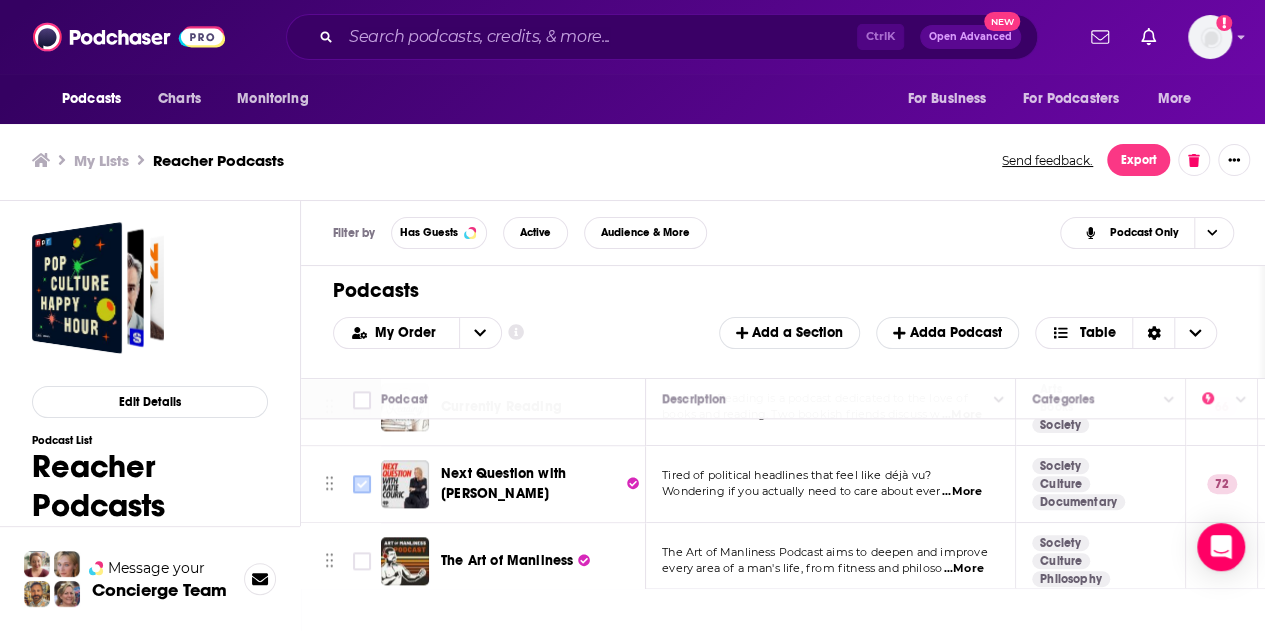 click at bounding box center (362, 484) 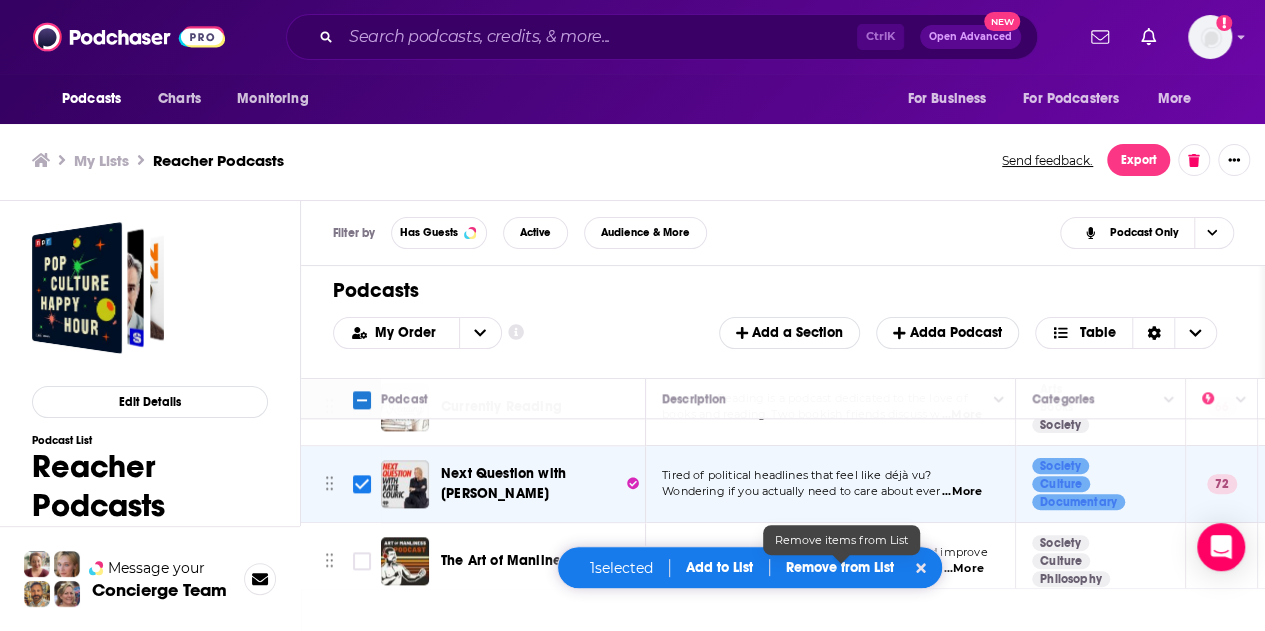 click on "Remove from List" at bounding box center [840, 567] 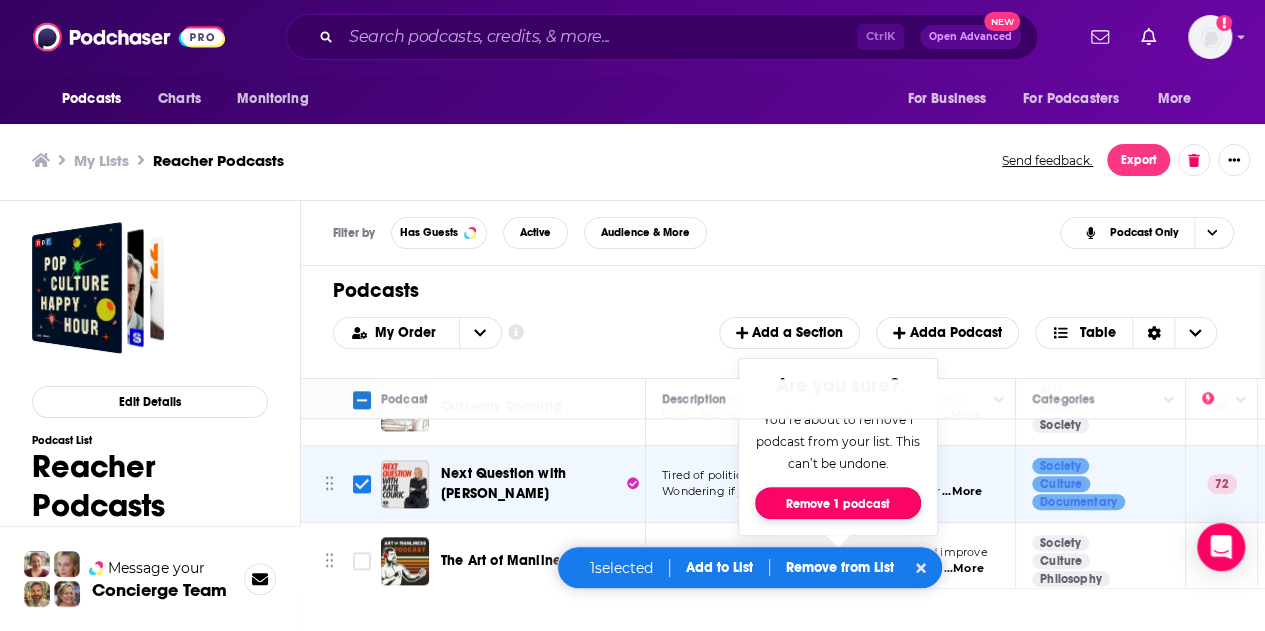 click on "Remove 1 podcast" at bounding box center (838, 503) 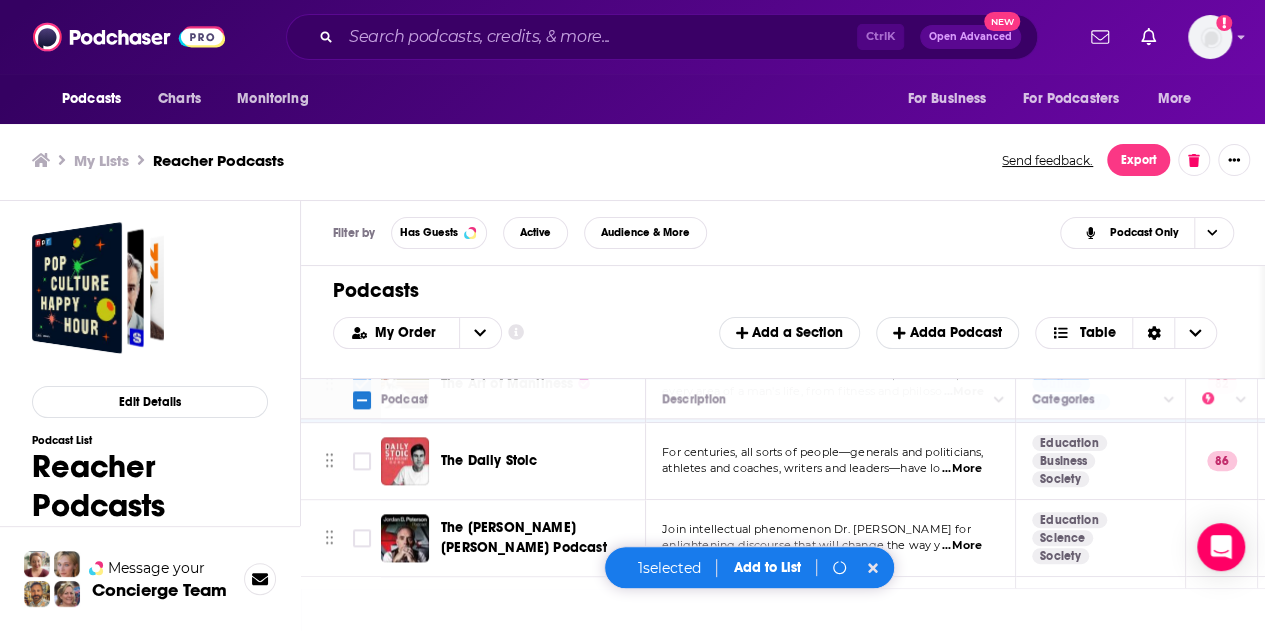 checkbox on "false" 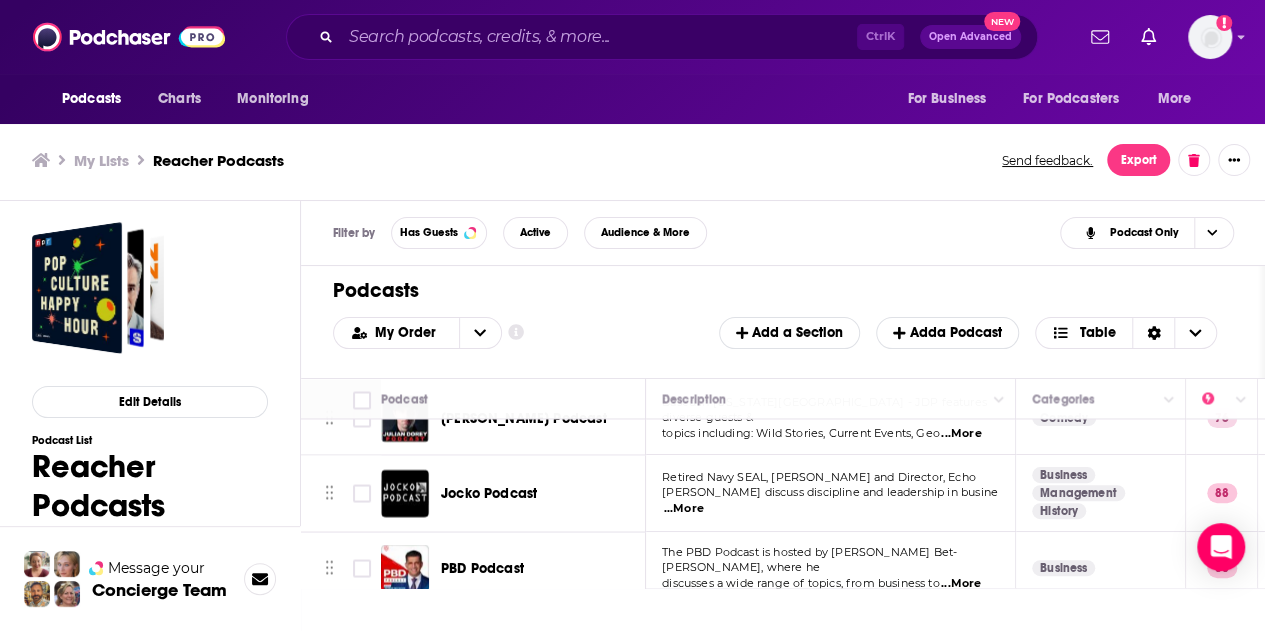 scroll, scrollTop: 1900, scrollLeft: 0, axis: vertical 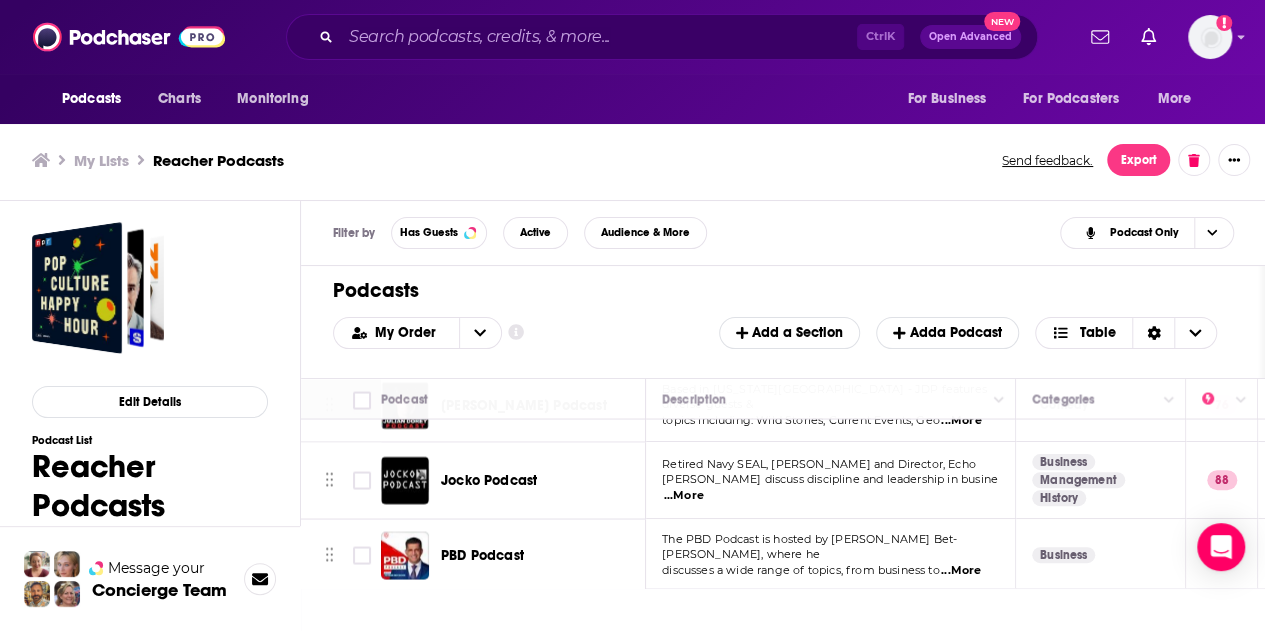 click on "...More" at bounding box center [961, 571] 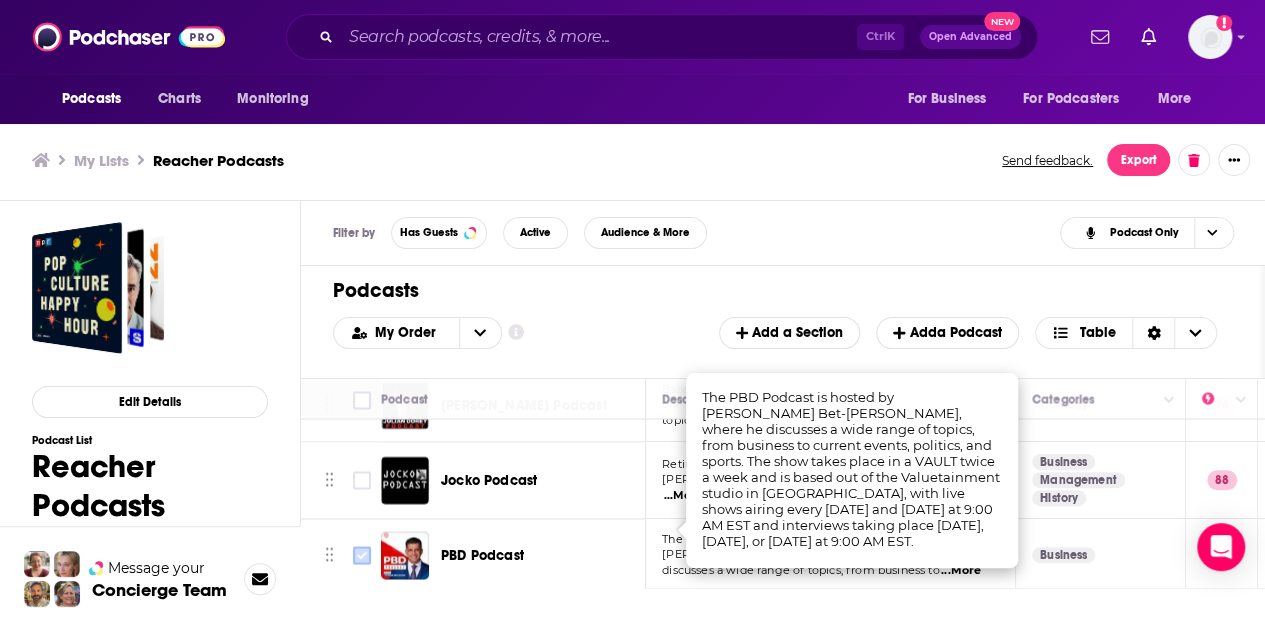 click at bounding box center [362, 555] 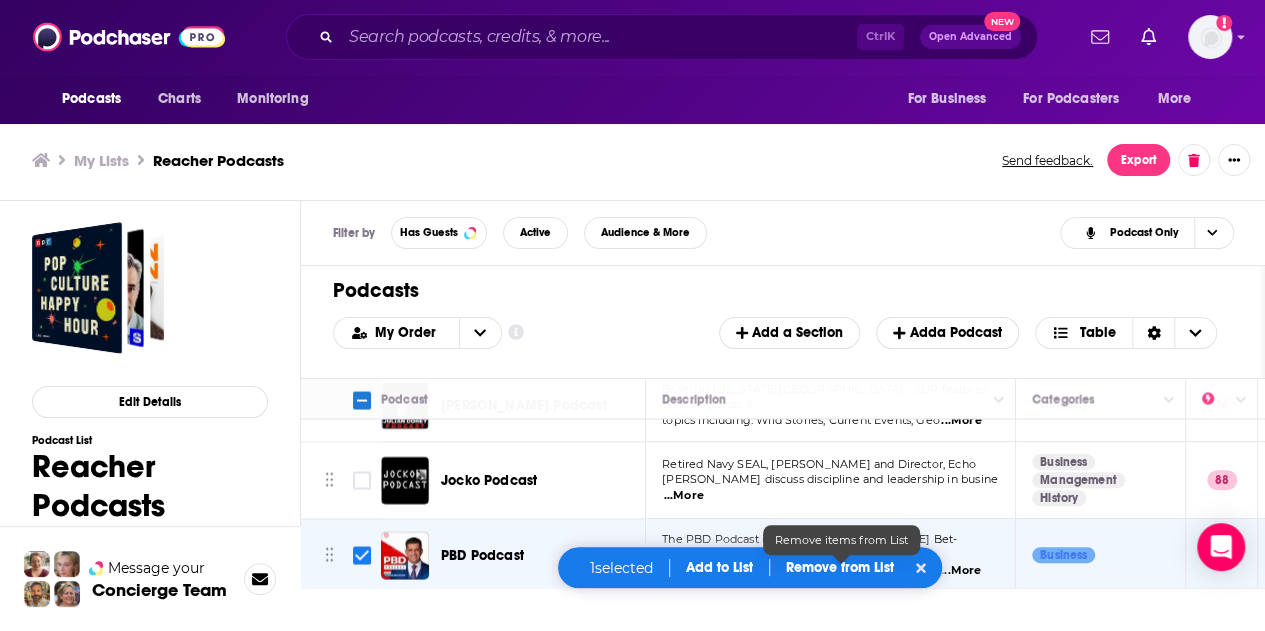 click on "Remove from List" at bounding box center [840, 567] 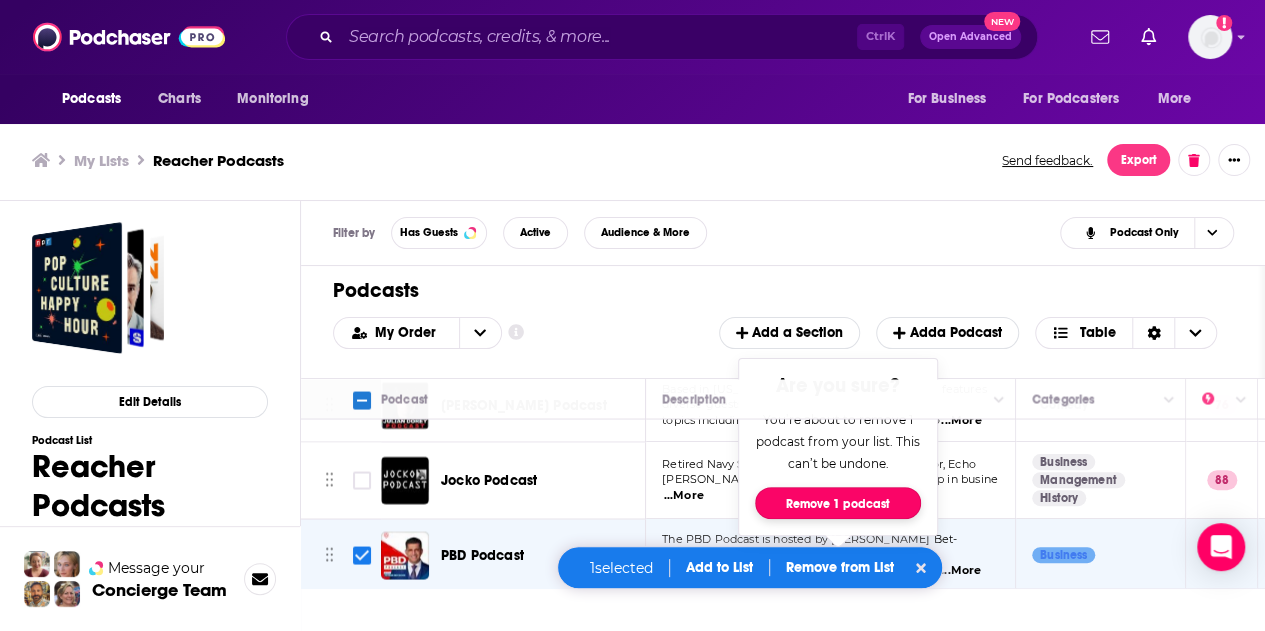 click on "Remove 1 podcast" at bounding box center [838, 503] 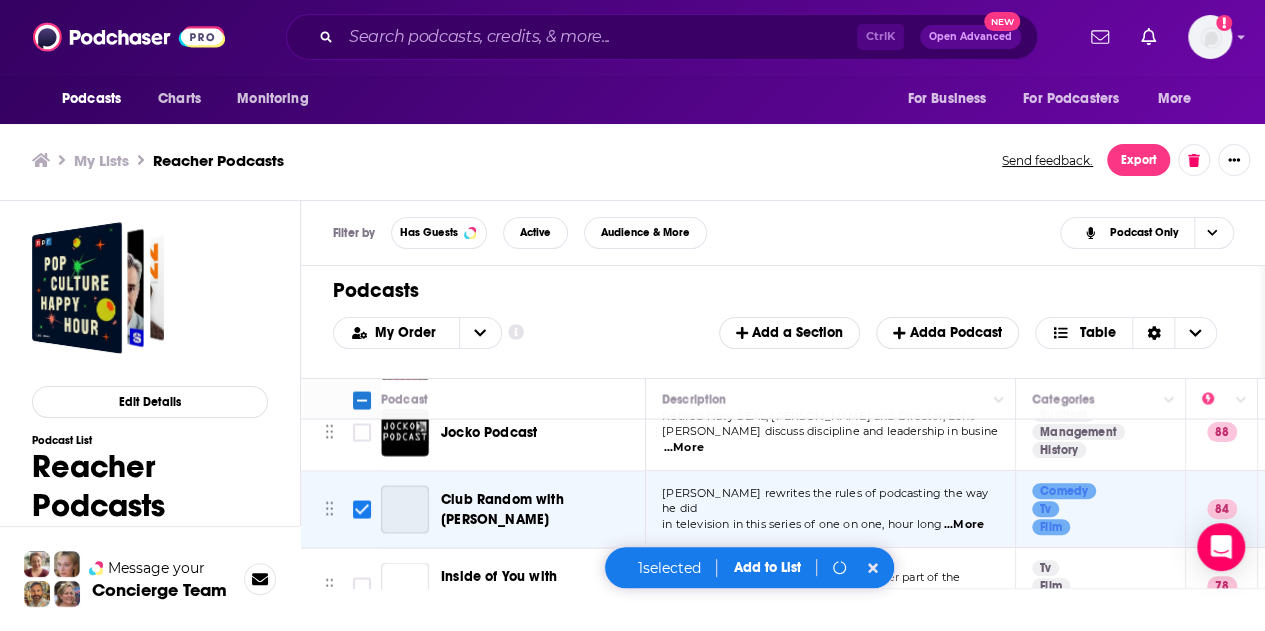 scroll, scrollTop: 1967, scrollLeft: 0, axis: vertical 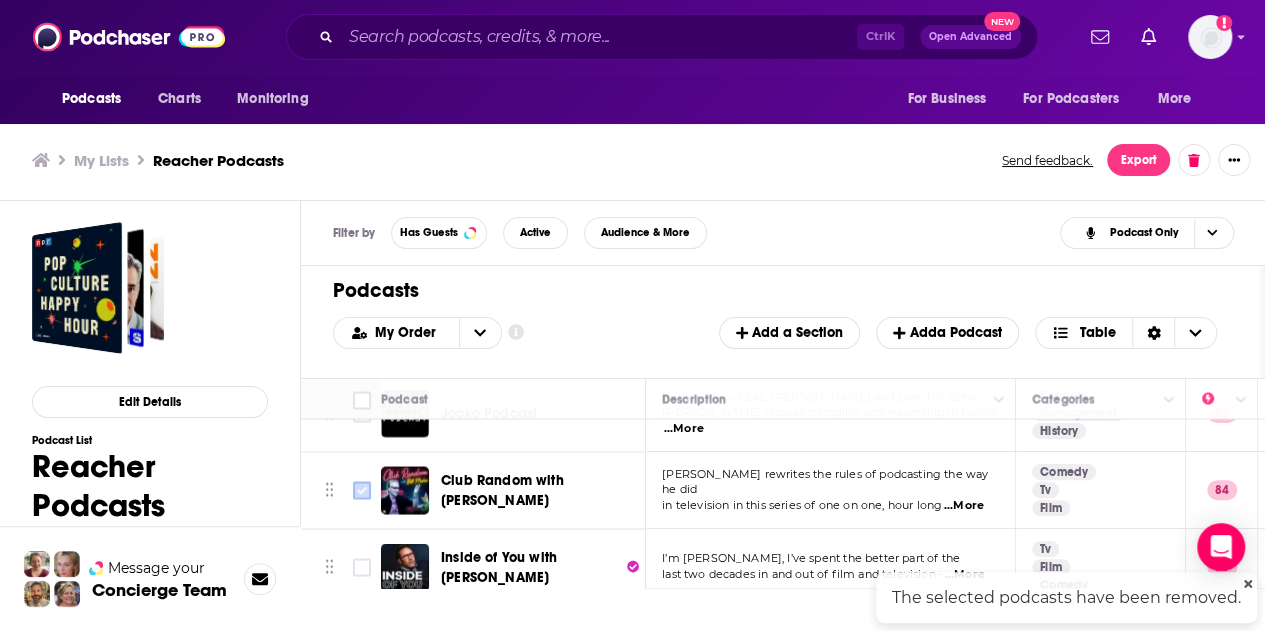 checkbox on "false" 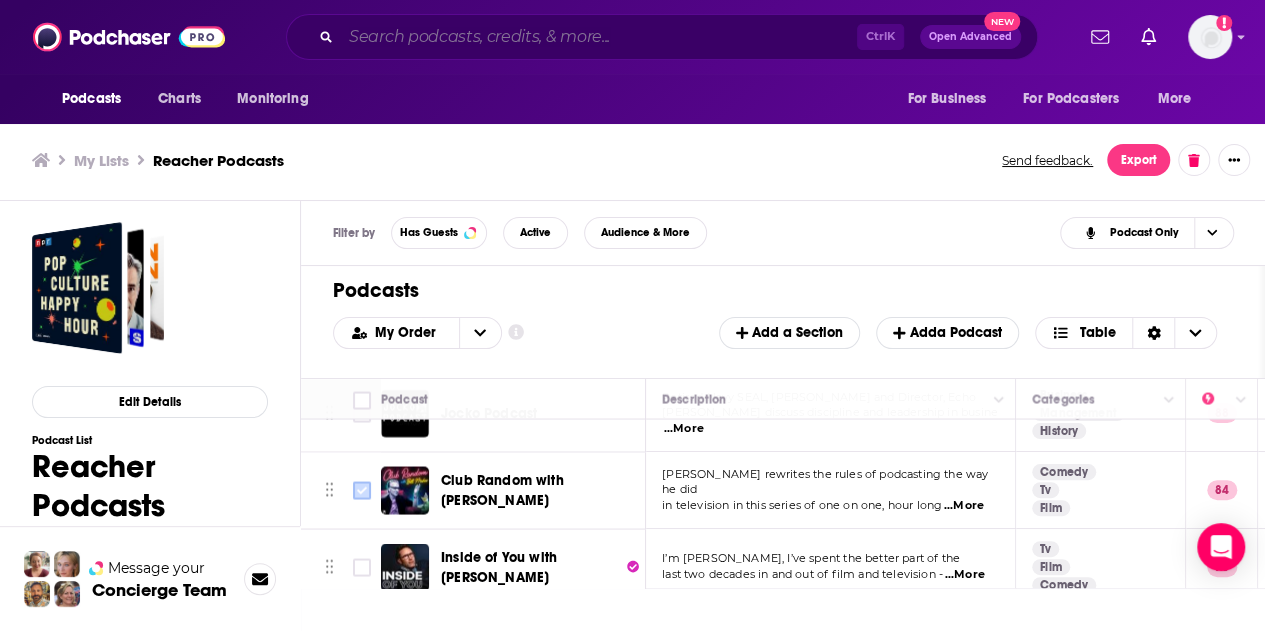click at bounding box center [599, 37] 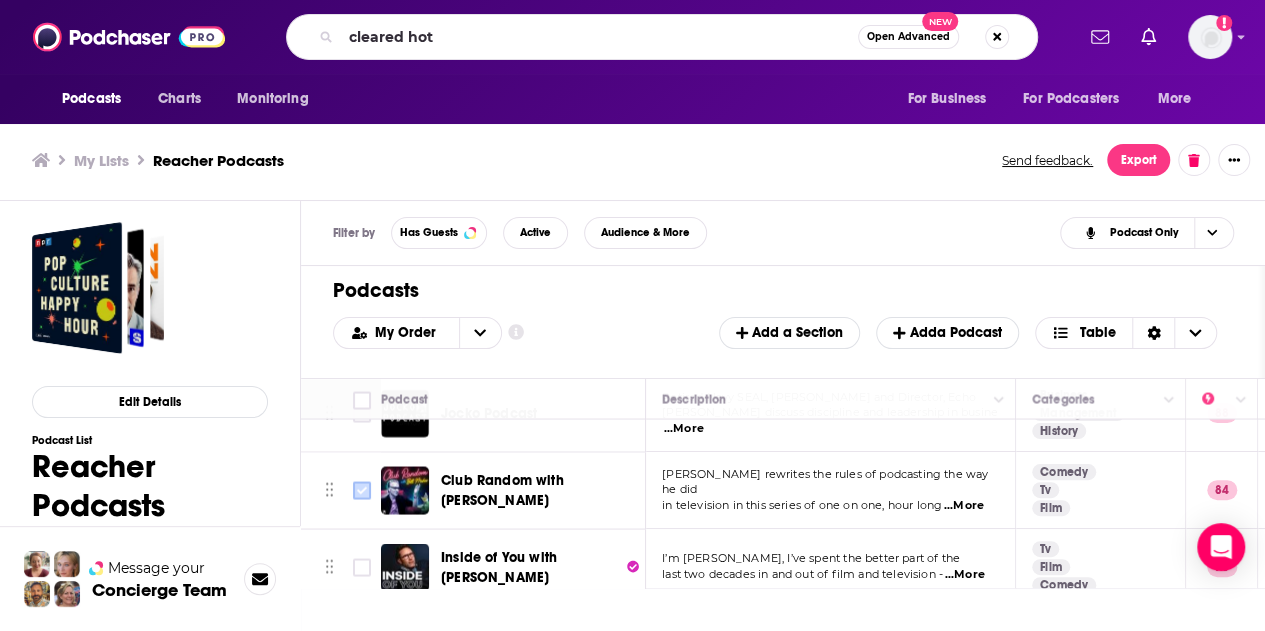 scroll, scrollTop: 0, scrollLeft: 0, axis: both 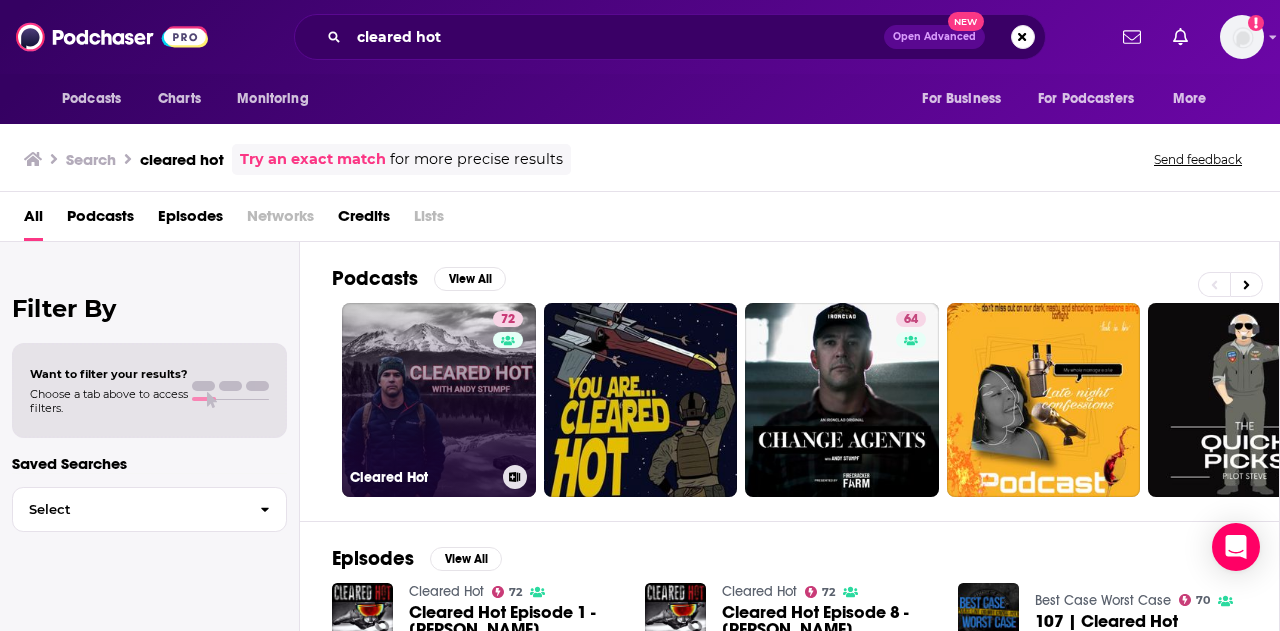 click 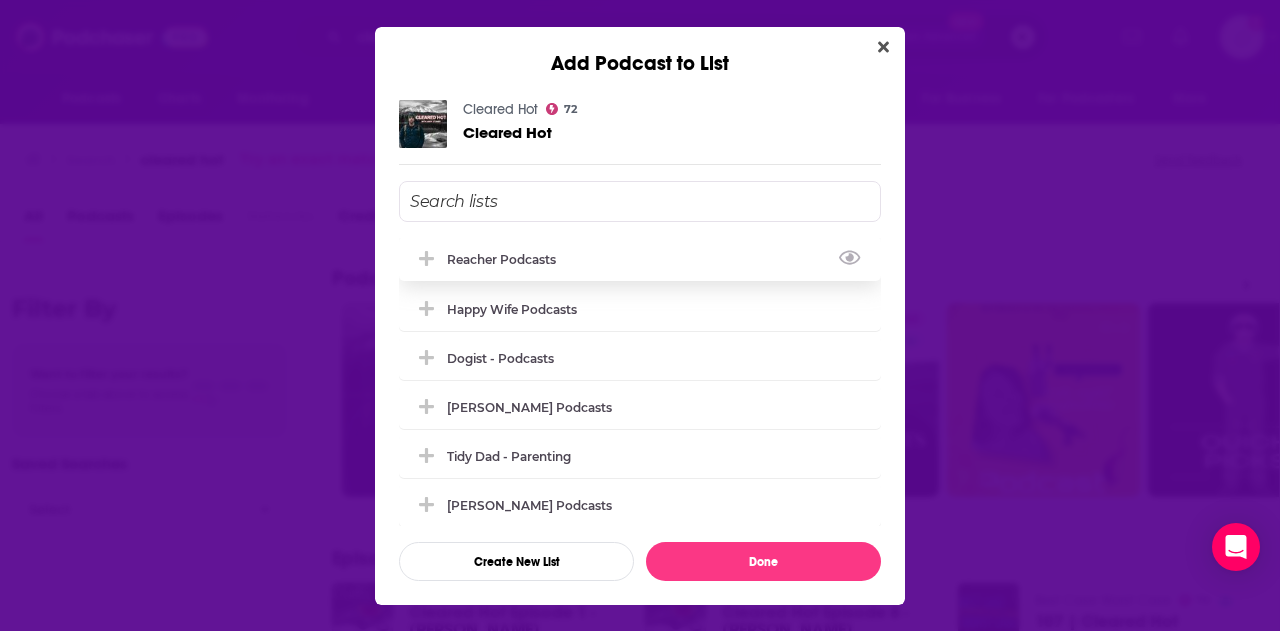 click 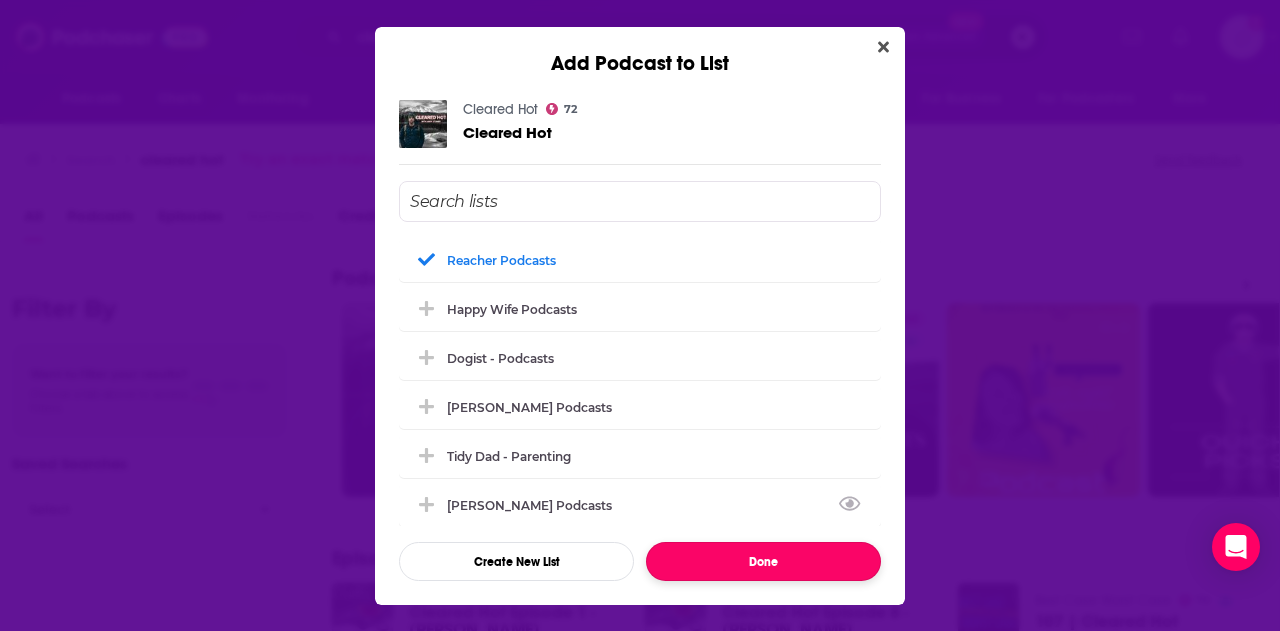 click on "Done" at bounding box center (763, 561) 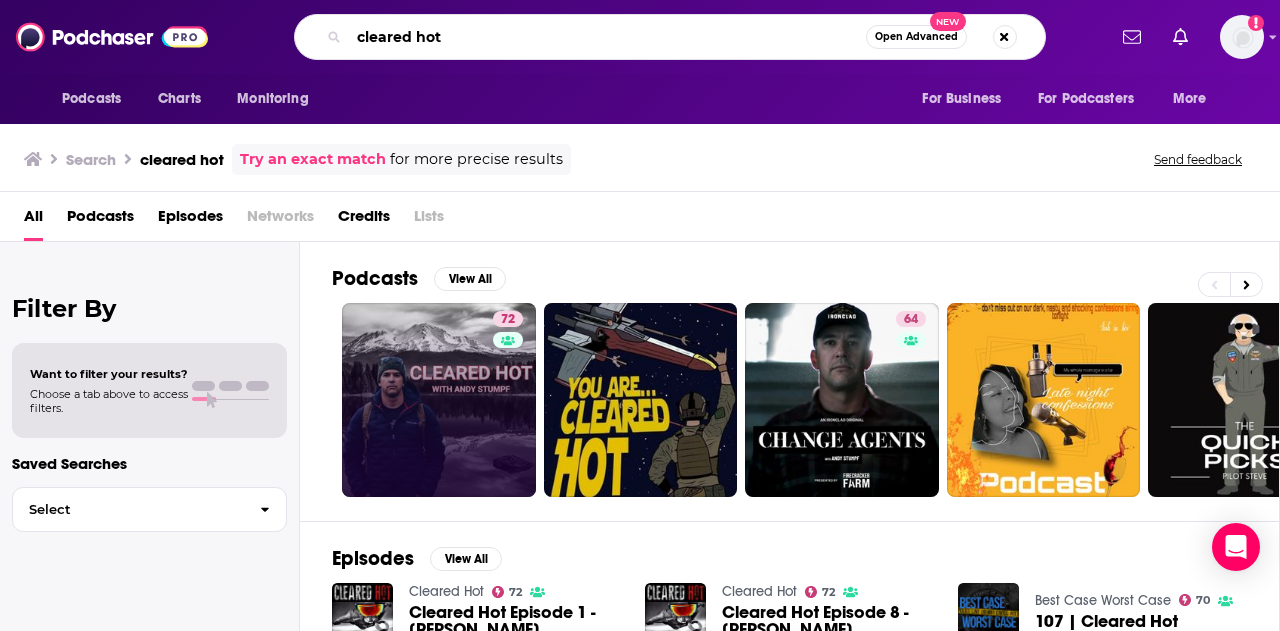 drag, startPoint x: 474, startPoint y: 45, endPoint x: 285, endPoint y: 34, distance: 189.31984 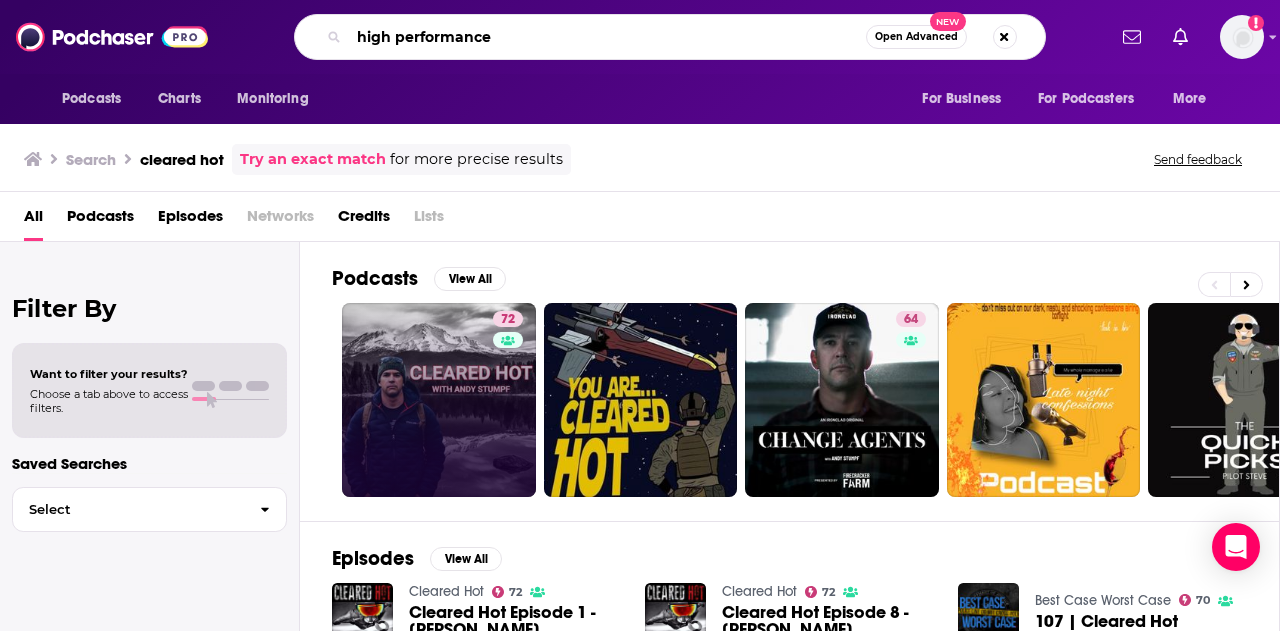 type on "high performance" 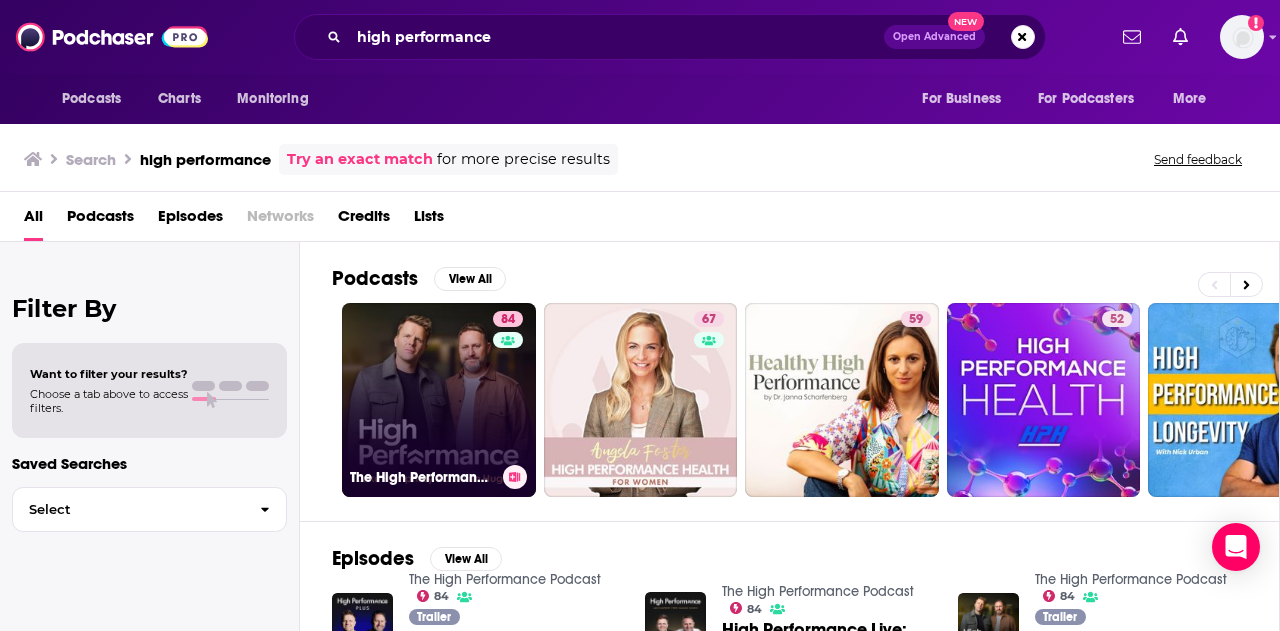 click on "84 The High Performance Podcast" at bounding box center (439, 400) 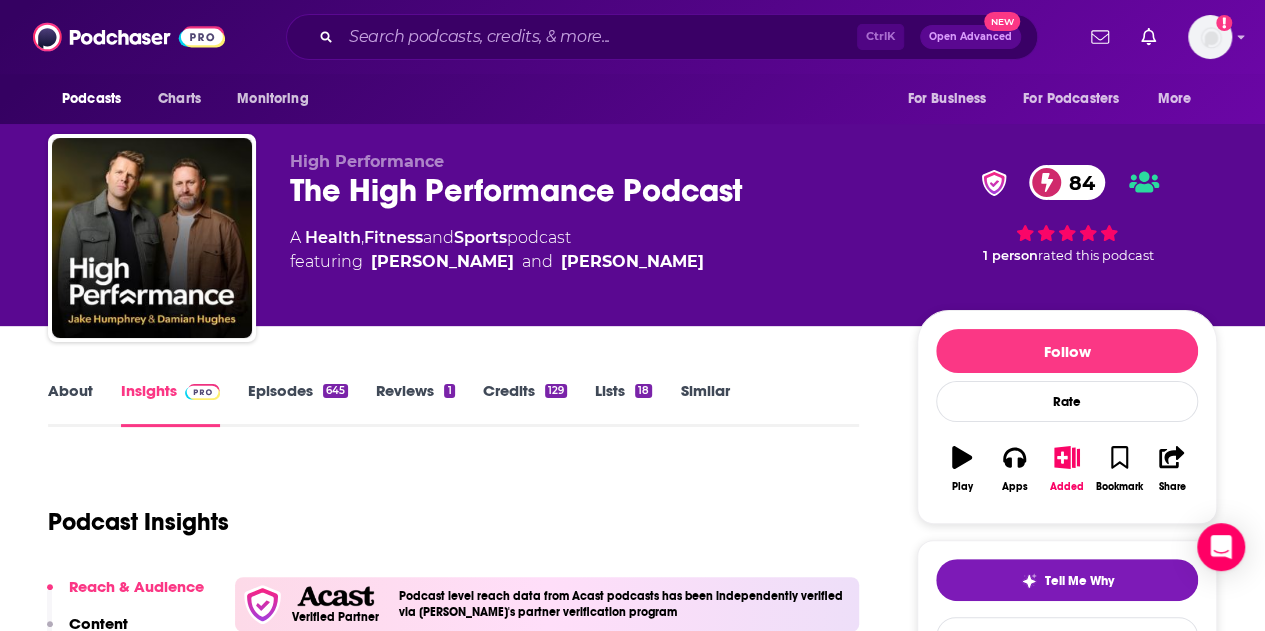 scroll, scrollTop: 200, scrollLeft: 0, axis: vertical 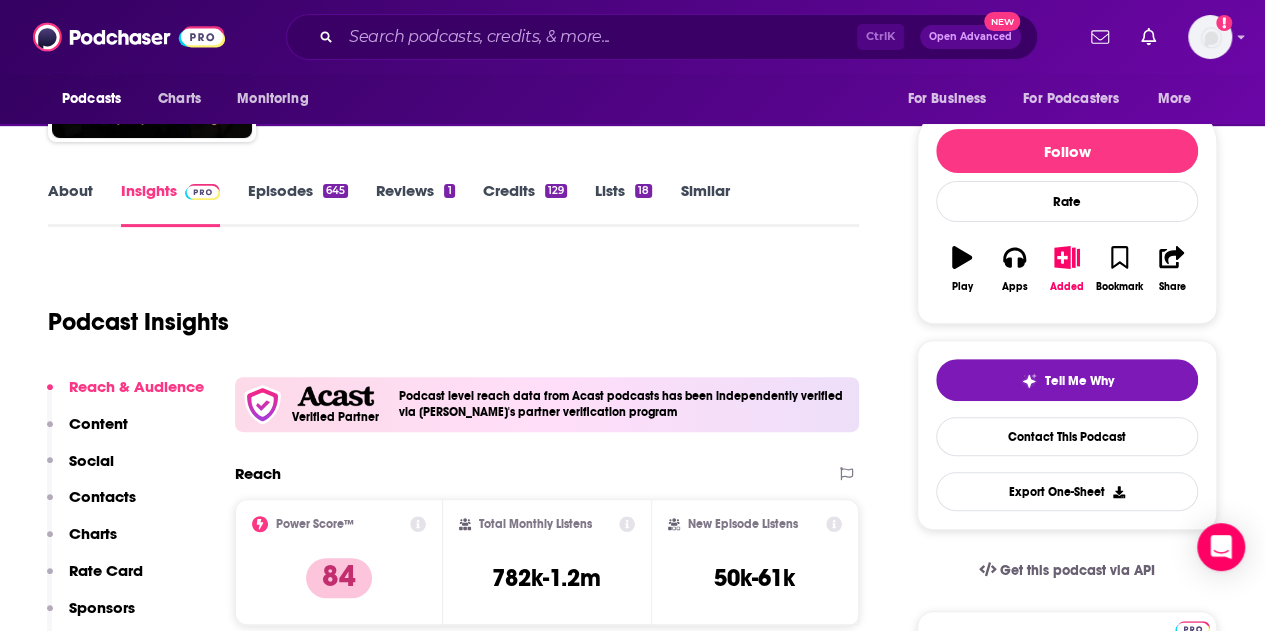 click on "About Insights Episodes 645 Reviews 1 Credits 129 Lists 18 Similar Podcast Insights Reach & Audience Content Social Contacts Charts Rate Card Sponsors Details Similar Contact Podcast Open Website  Verified Partner
Podcast level reach data from Acast podcasts has been independently verified via Podchaser's partner verification program
Reach Power Score™ 84 Total Monthly Listens 782k-1.2m New Episode Listens 50k-61k Export One-Sheet Audience Demographics Gender [DEMOGRAPHIC_DATA] Age [DEMOGRAPHIC_DATA] yo Income $ $ $ $ $ Parental Status Mixed Countries 1 [GEOGRAPHIC_DATA] 2 [GEOGRAPHIC_DATA] 3 [GEOGRAPHIC_DATA] 4 [GEOGRAPHIC_DATA] 5 [GEOGRAPHIC_DATA] Top Cities [GEOGRAPHIC_DATA] , [GEOGRAPHIC_DATA] , [GEOGRAPHIC_DATA] , [GEOGRAPHIC_DATA] , [GEOGRAPHIC_DATA] , [GEOGRAPHIC_DATA] Interests Sports , Friends, Family & Relationships , Restaurants, Food & Grocery , Fitness & Yoga , Travel, Tourism & Aviation , Camera & Photography Jobs Sports Coaches , Directors , Managers , Drivers , PR Specialists , Journalists/Reporters Ethnicities White / Caucasian , [DEMOGRAPHIC_DATA] , [DEMOGRAPHIC_DATA] , [DEMOGRAPHIC_DATA] Show More Content Socials" at bounding box center [632, 5799] 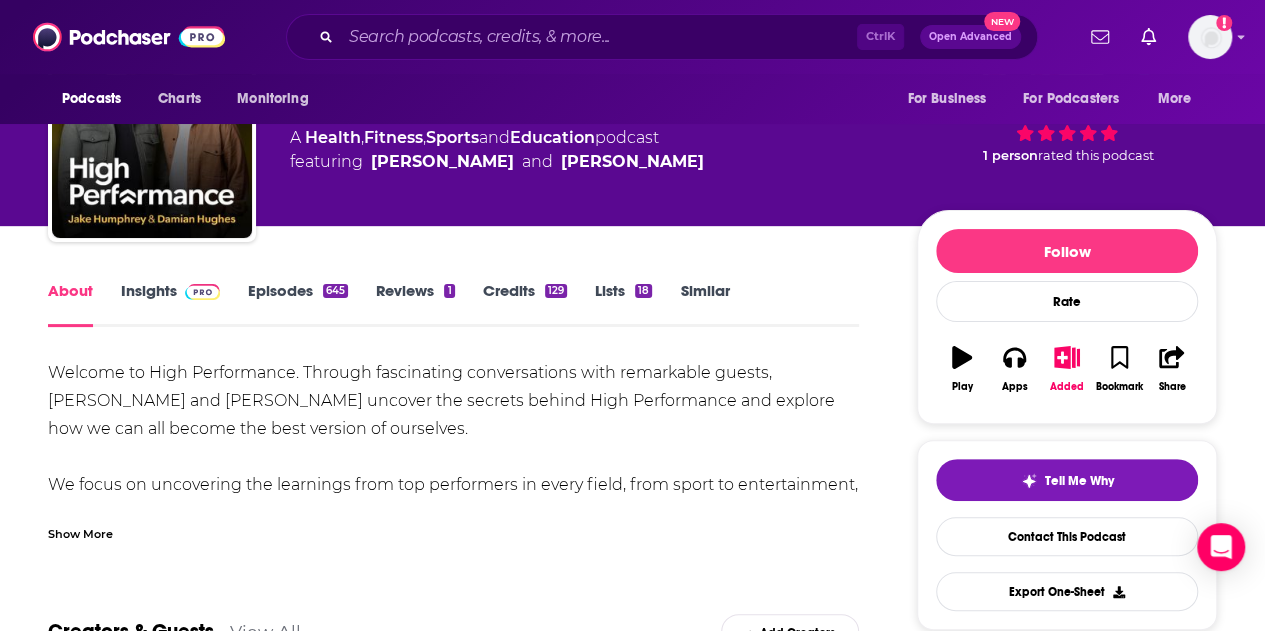 scroll, scrollTop: 0, scrollLeft: 0, axis: both 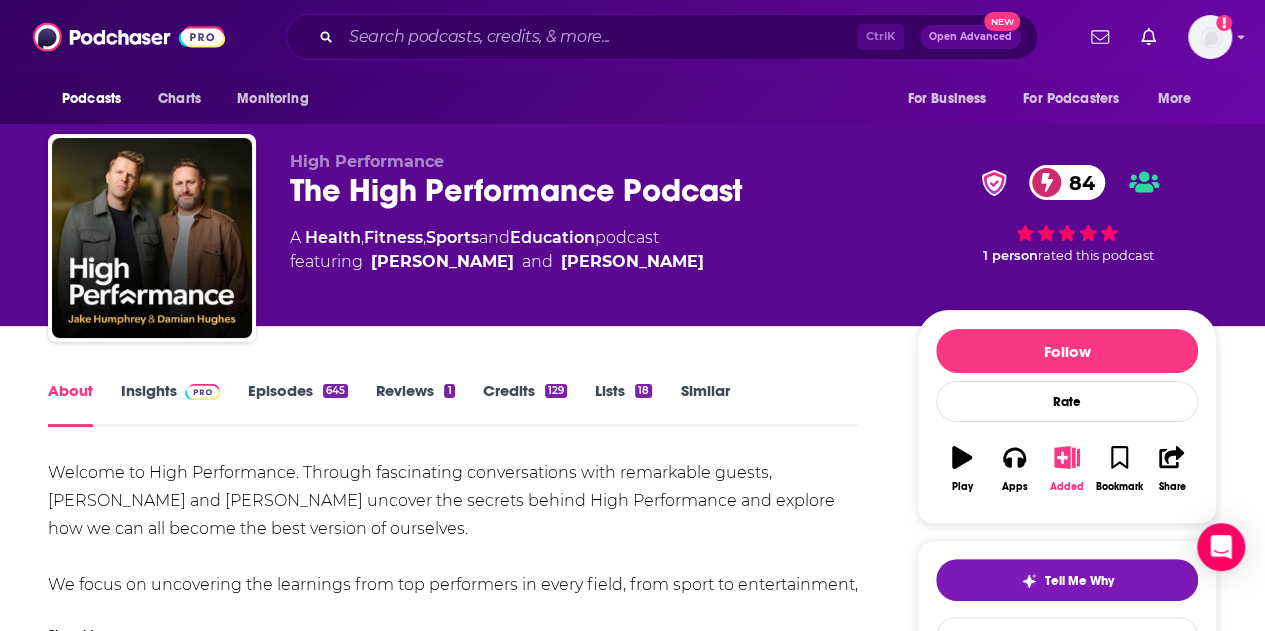 click 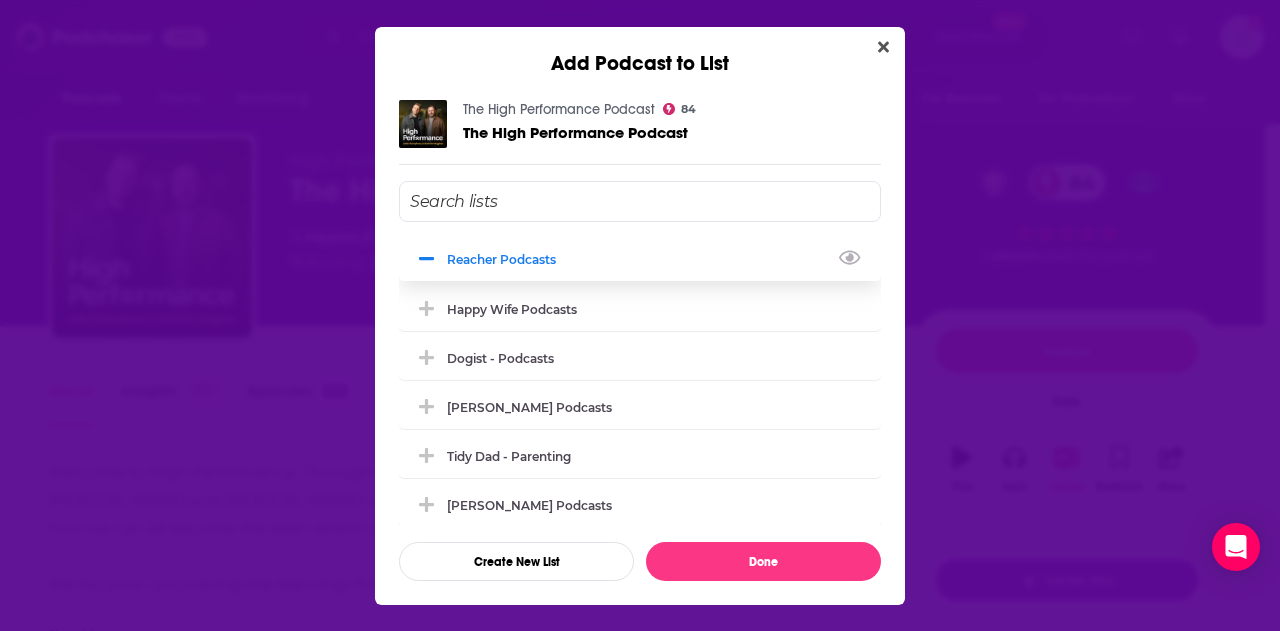 click on "Reacher Podcasts" at bounding box center (507, 259) 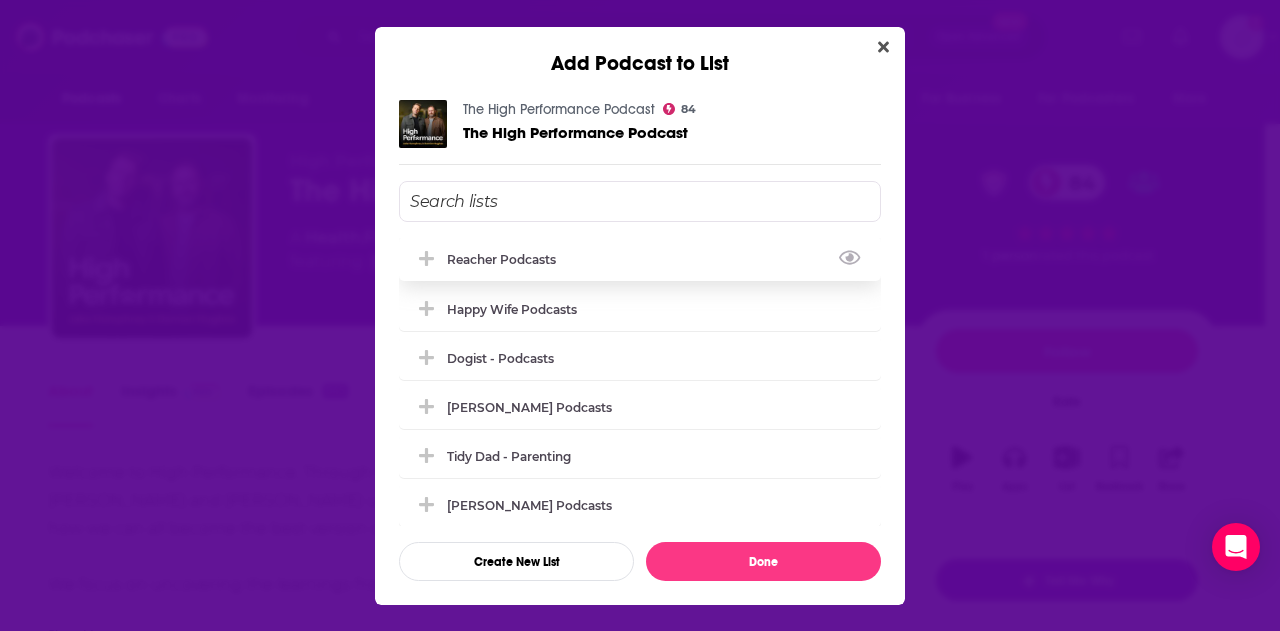 click on "Reacher Podcasts" at bounding box center (507, 259) 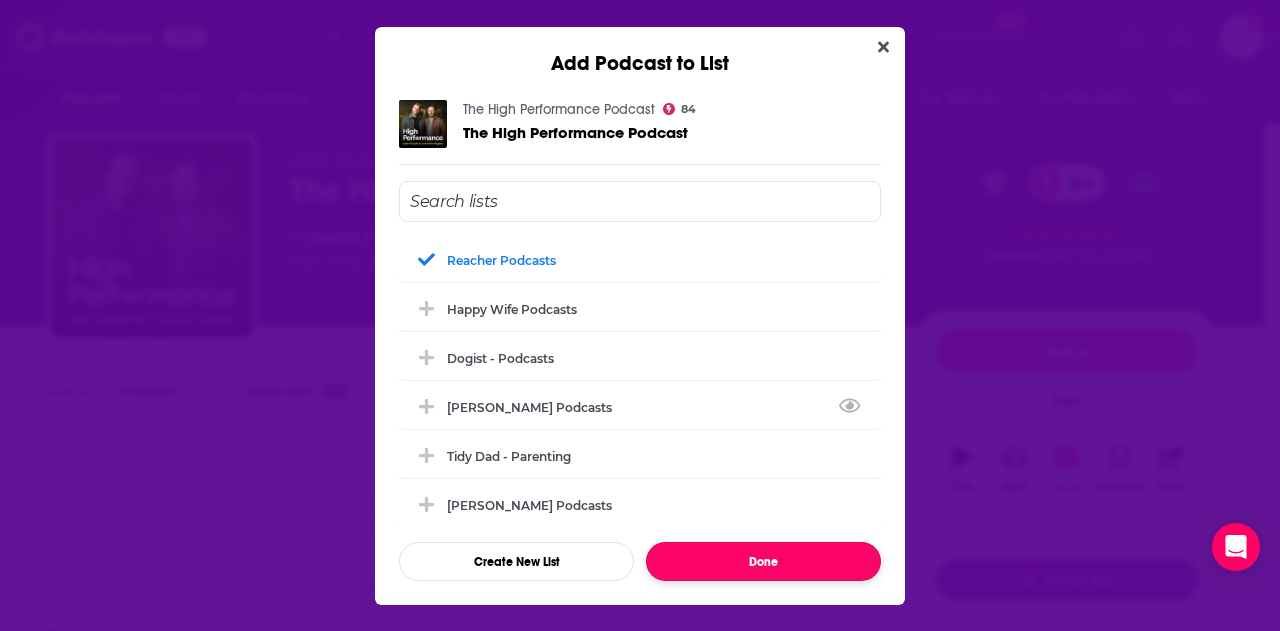 click on "Done" at bounding box center [763, 561] 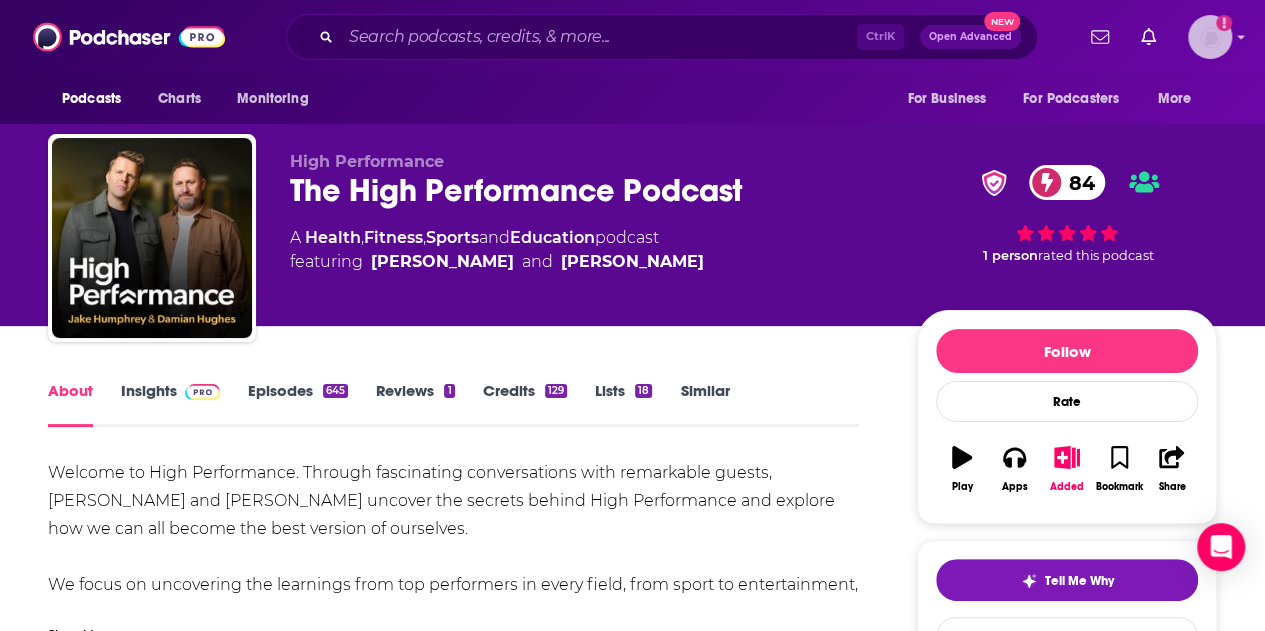 click on "Add a profile image" 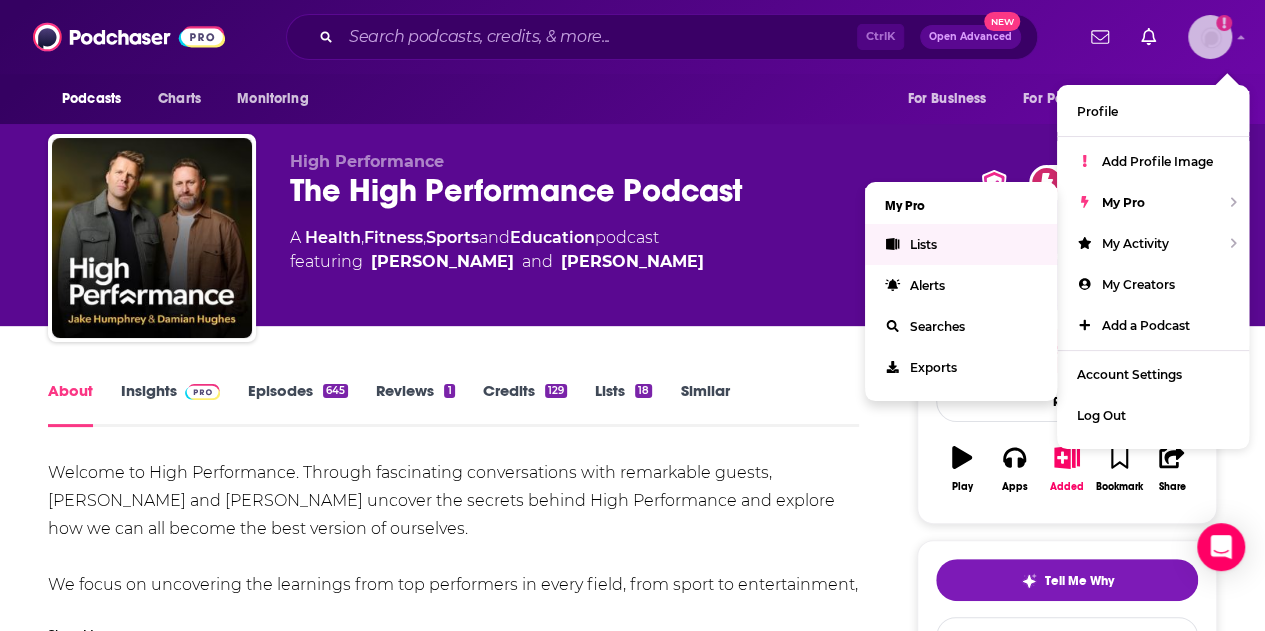 click on "Lists" at bounding box center (961, 244) 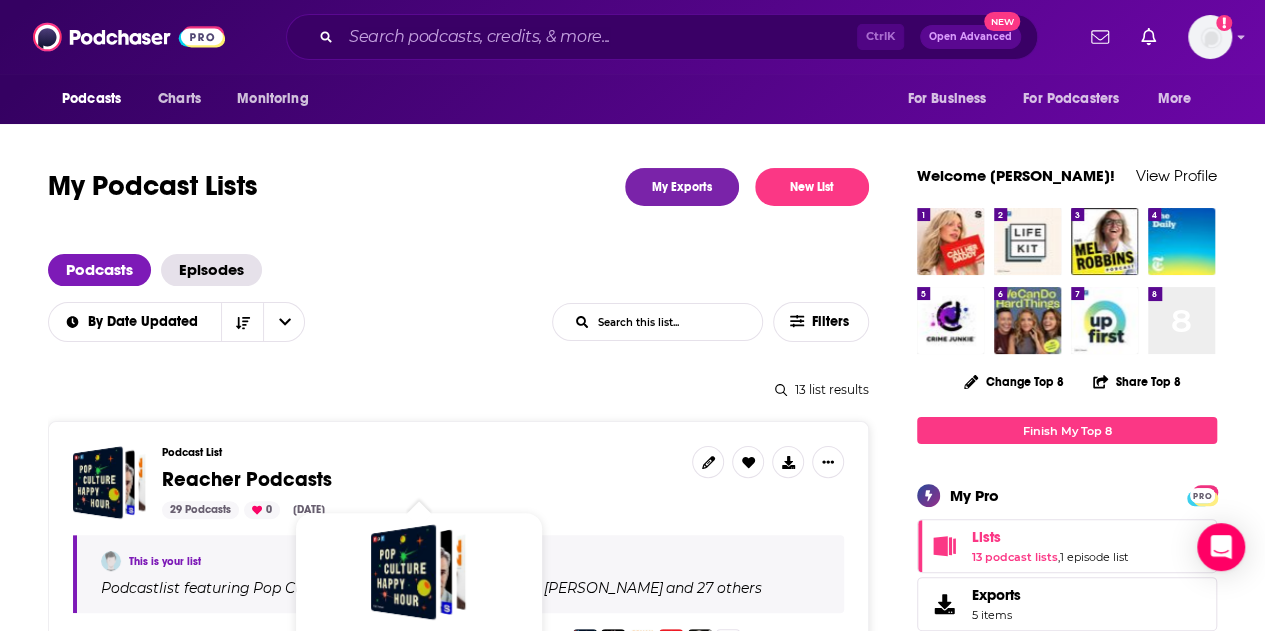 click on "Reacher Podcasts" at bounding box center [247, 479] 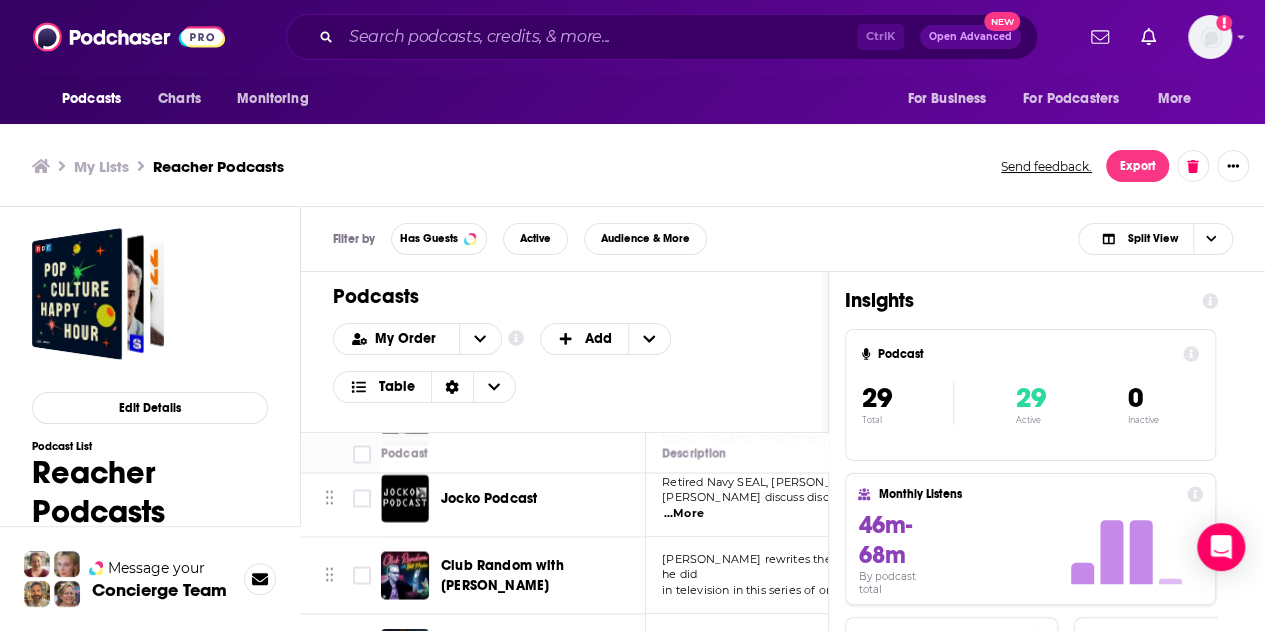 scroll, scrollTop: 2040, scrollLeft: 0, axis: vertical 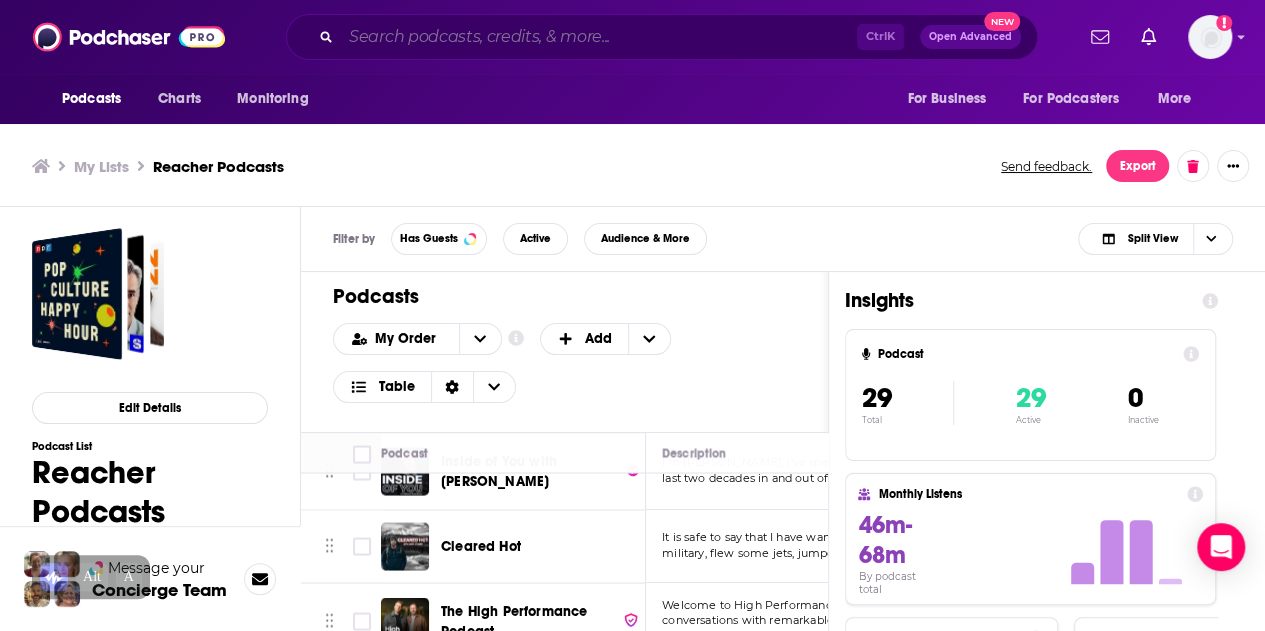click at bounding box center (599, 37) 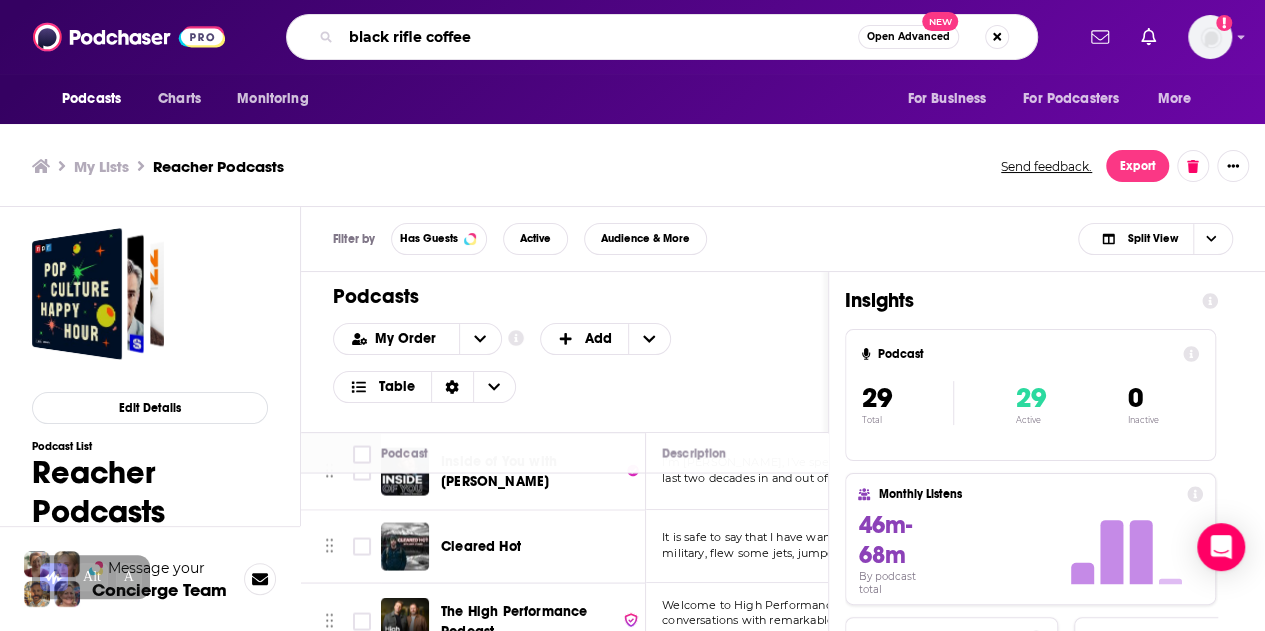 type on "black rifle coffee" 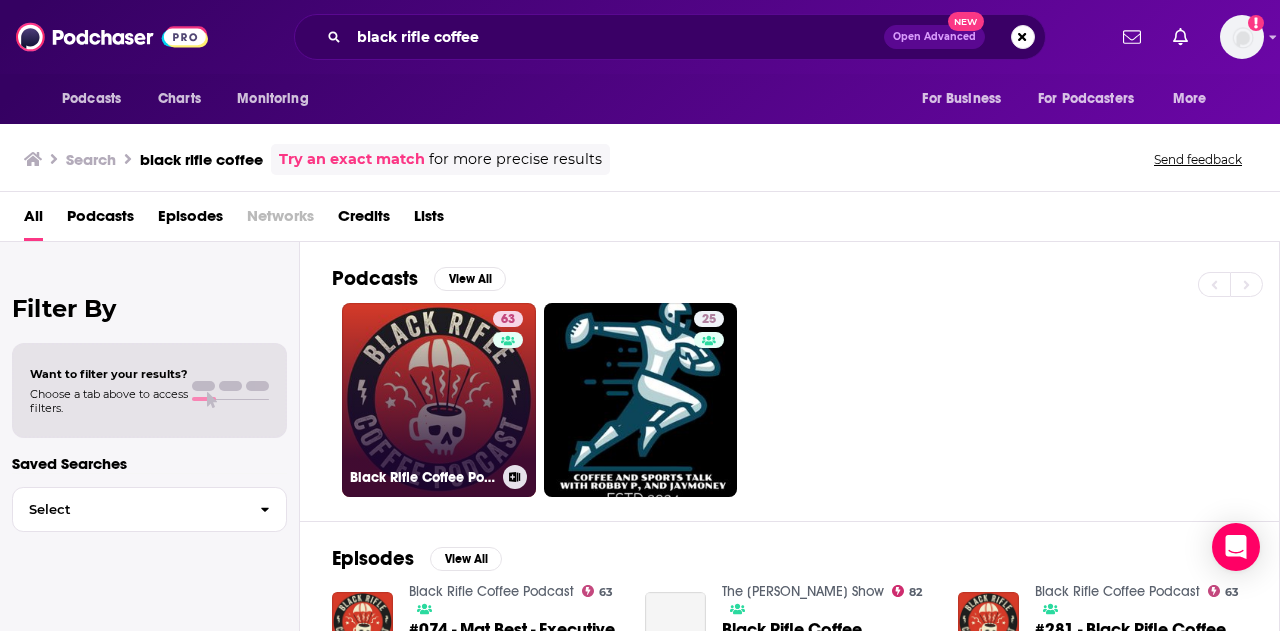 click on "63 Black Rifle Coffee Podcast" at bounding box center (439, 400) 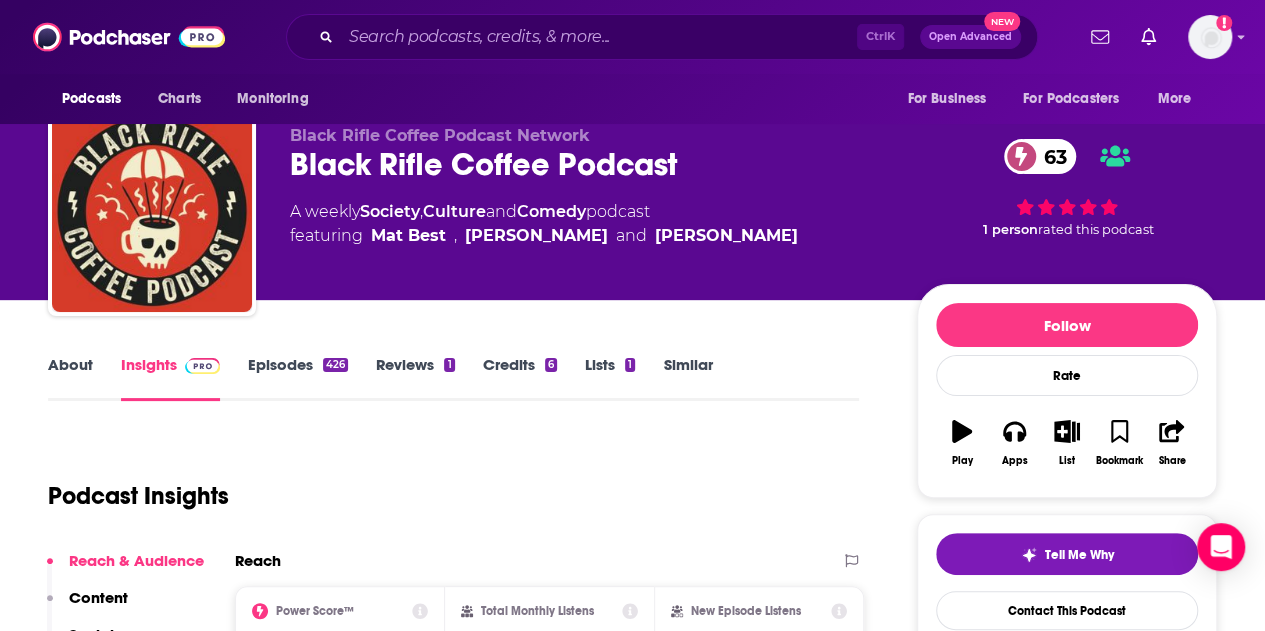 scroll, scrollTop: 200, scrollLeft: 0, axis: vertical 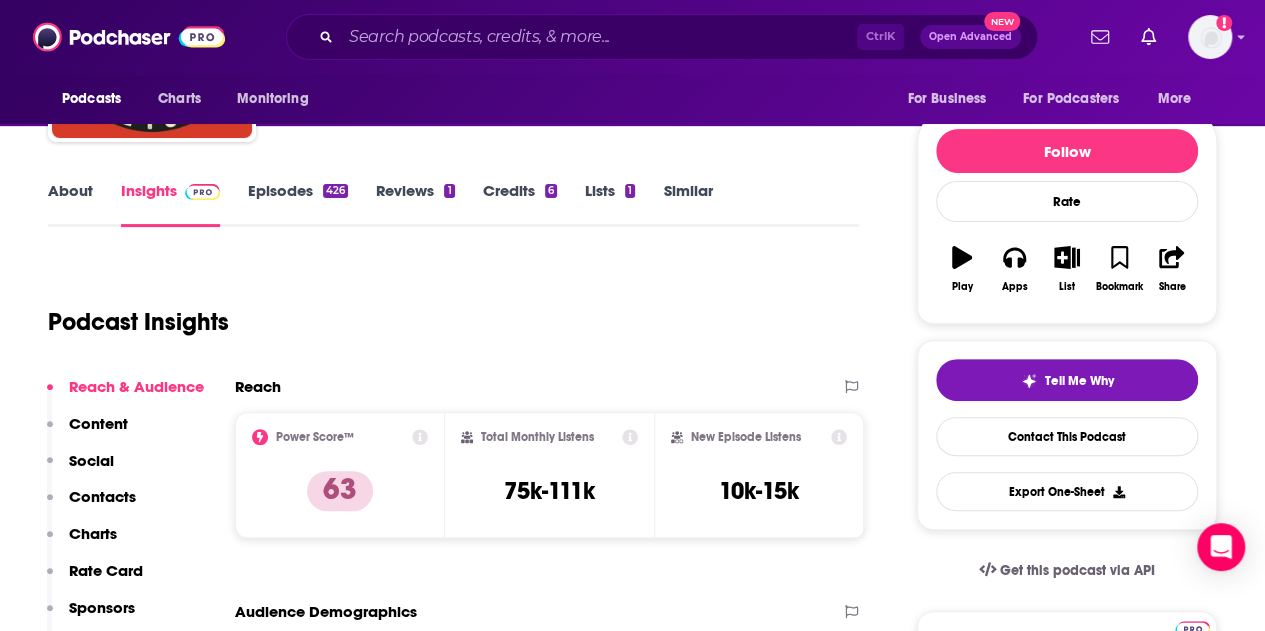 click on "About" at bounding box center [70, 204] 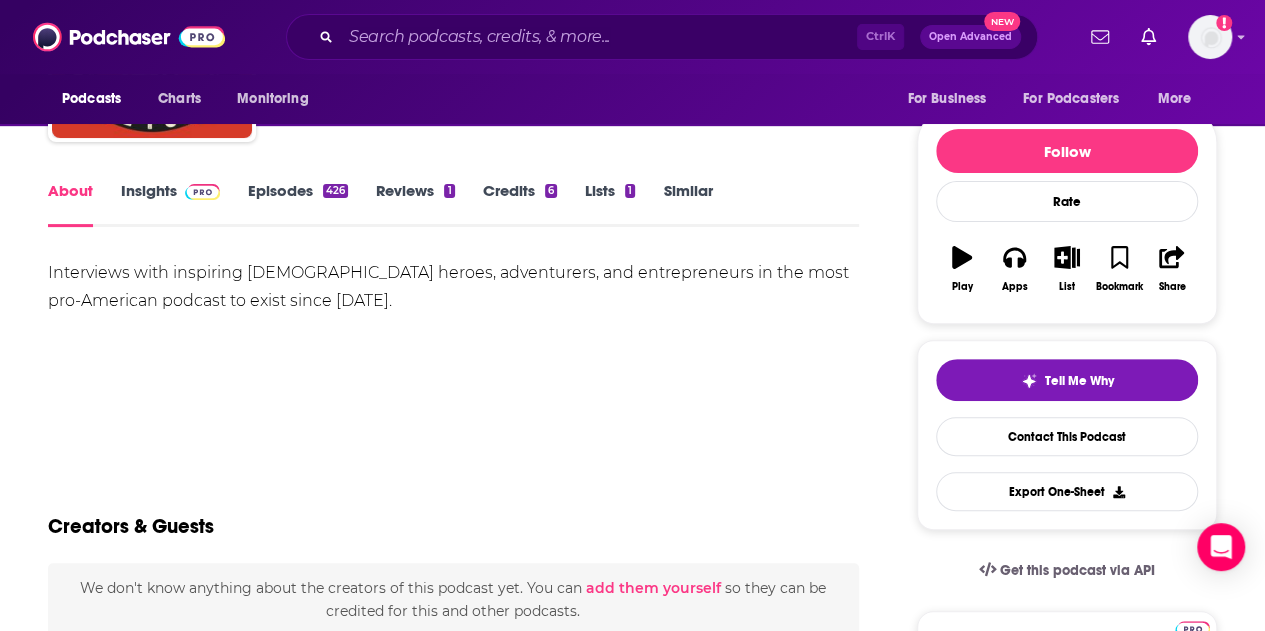 scroll, scrollTop: 0, scrollLeft: 0, axis: both 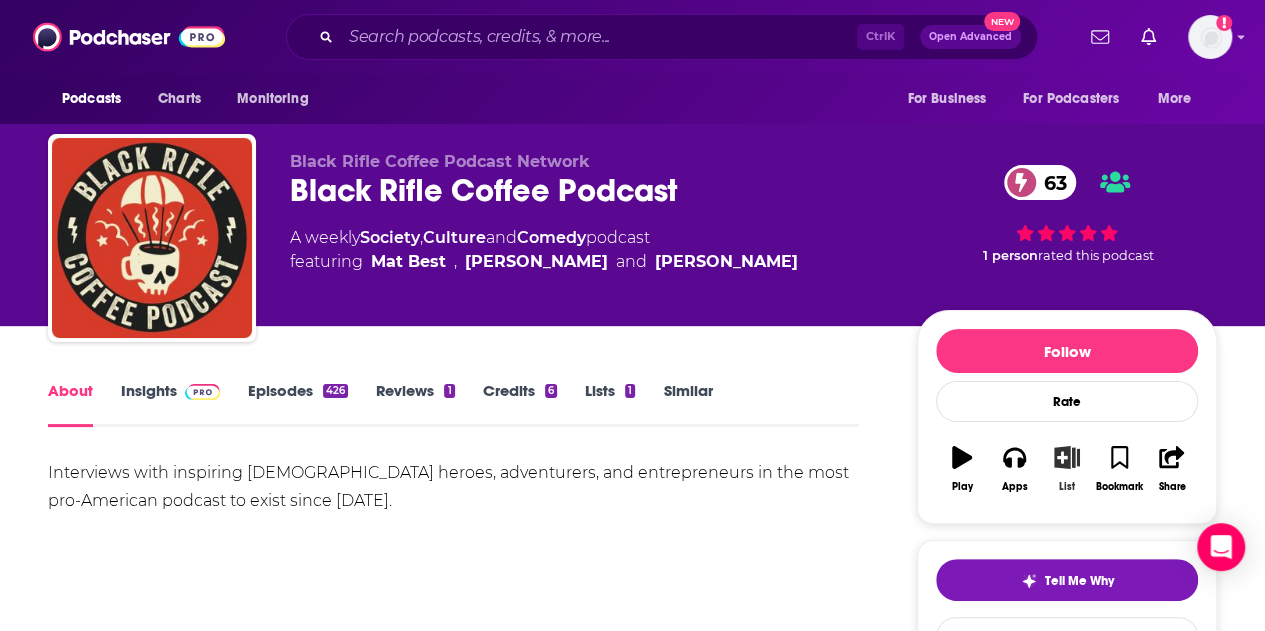 click 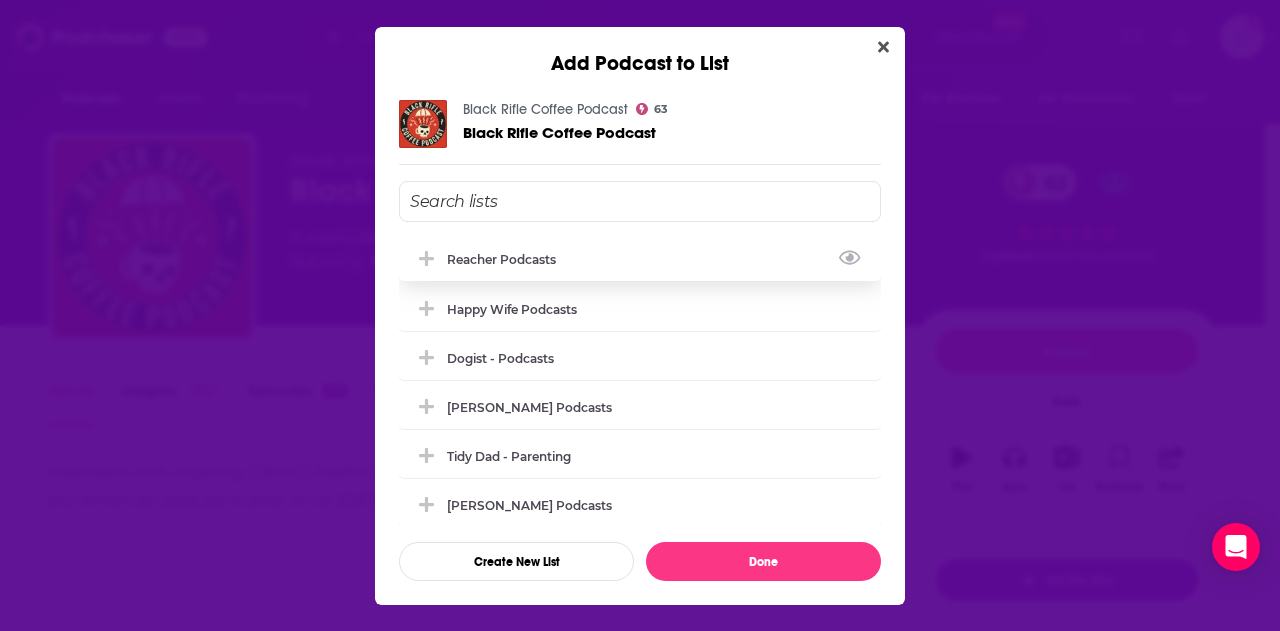 click on "Reacher Podcasts" at bounding box center (507, 259) 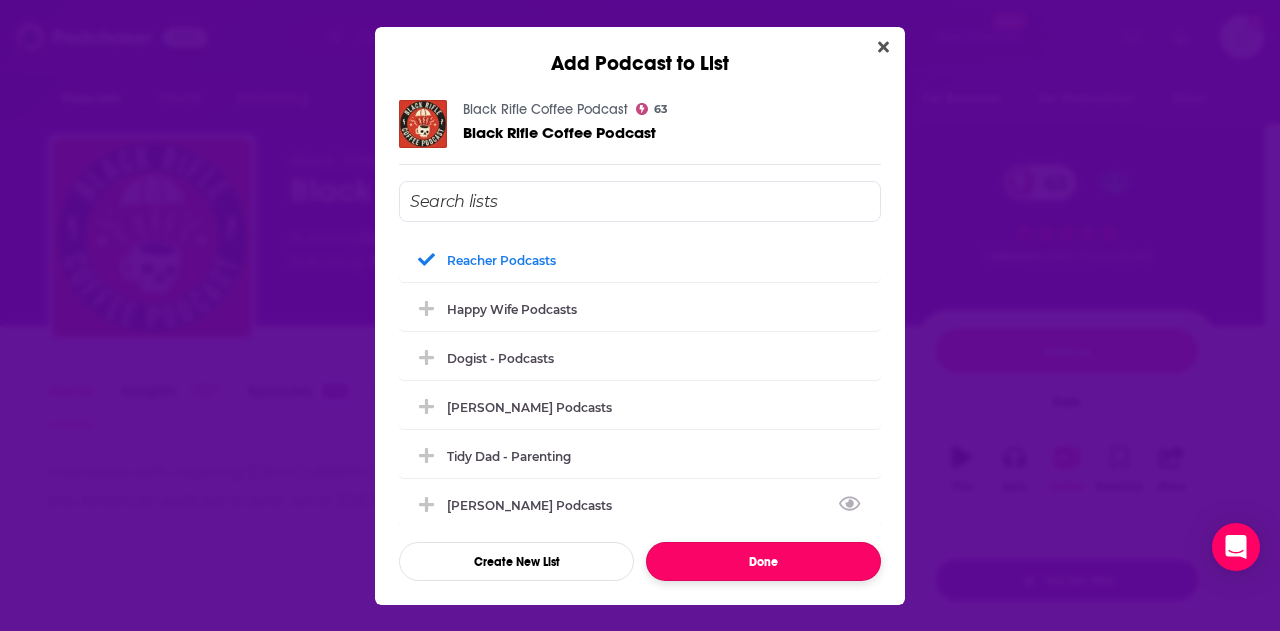 click on "Done" at bounding box center (763, 561) 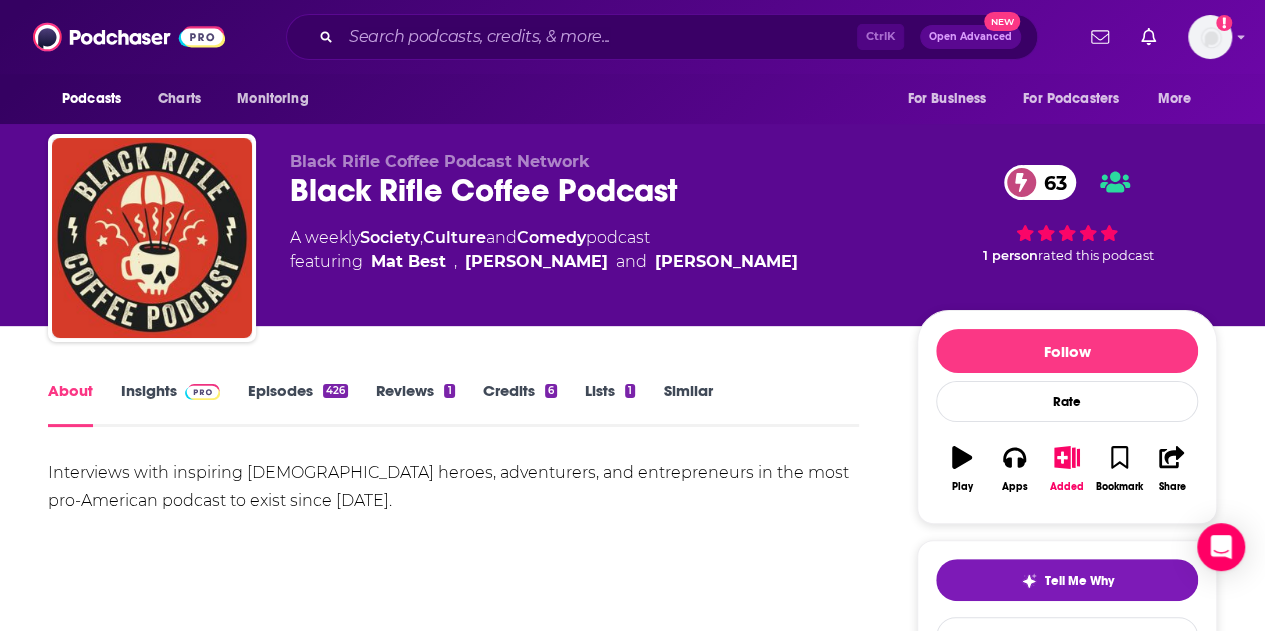 click on "Insights" at bounding box center (170, 404) 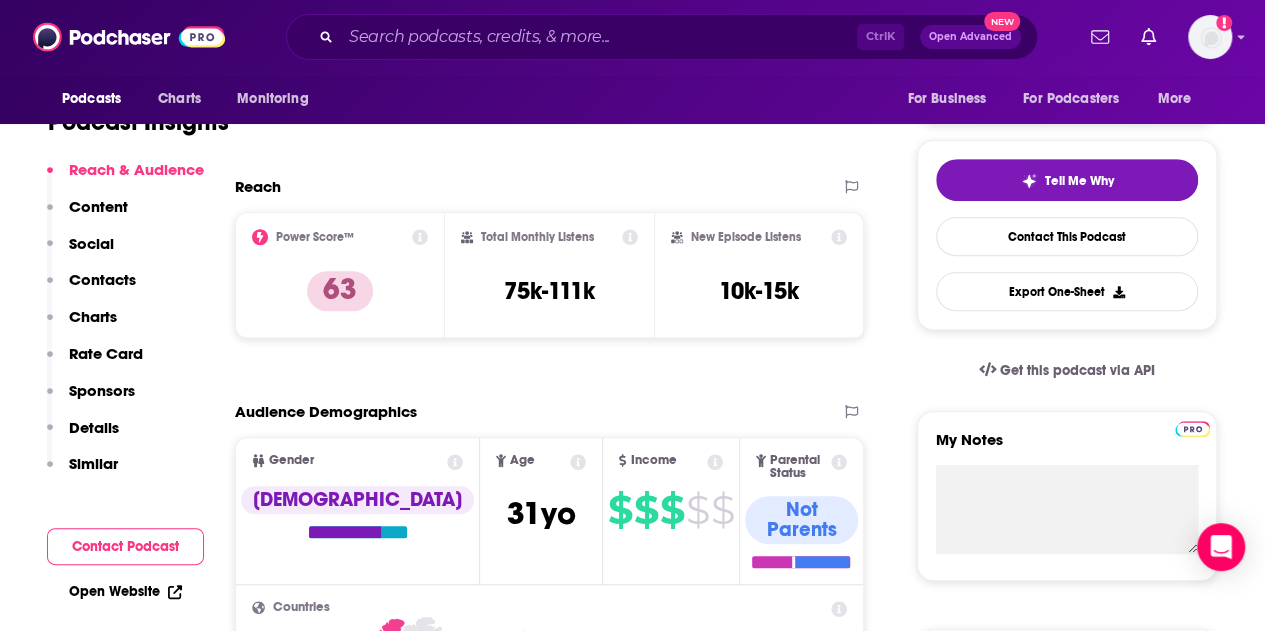 click on "Contacts" at bounding box center (102, 279) 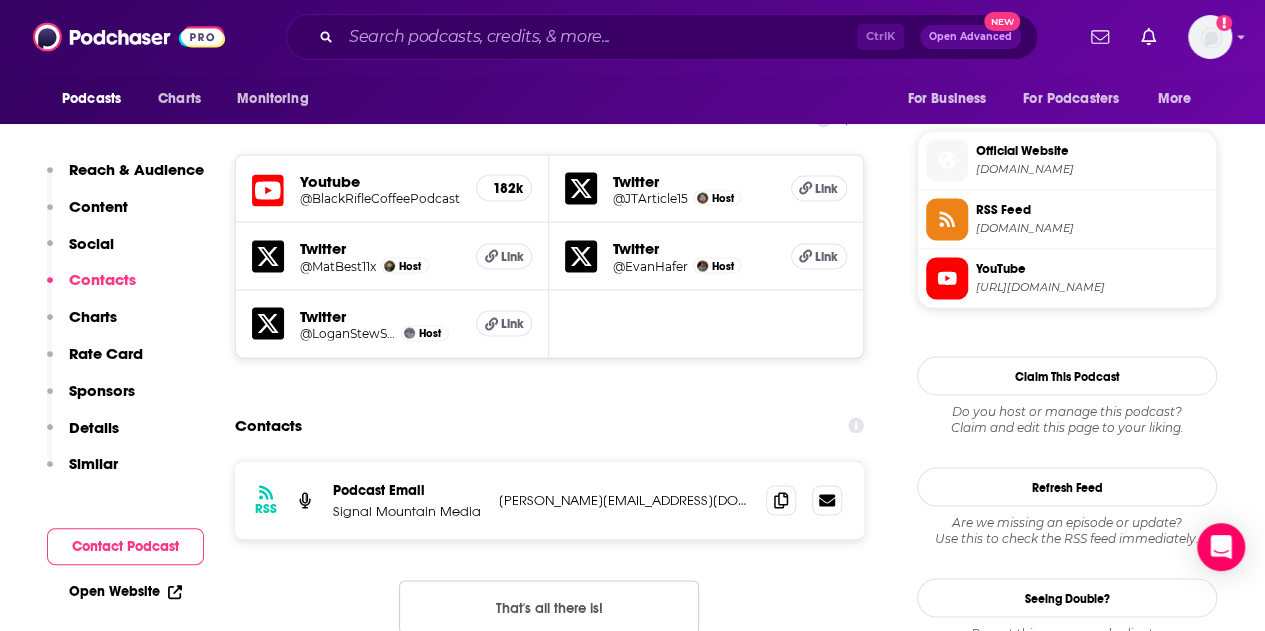 scroll, scrollTop: 1790, scrollLeft: 0, axis: vertical 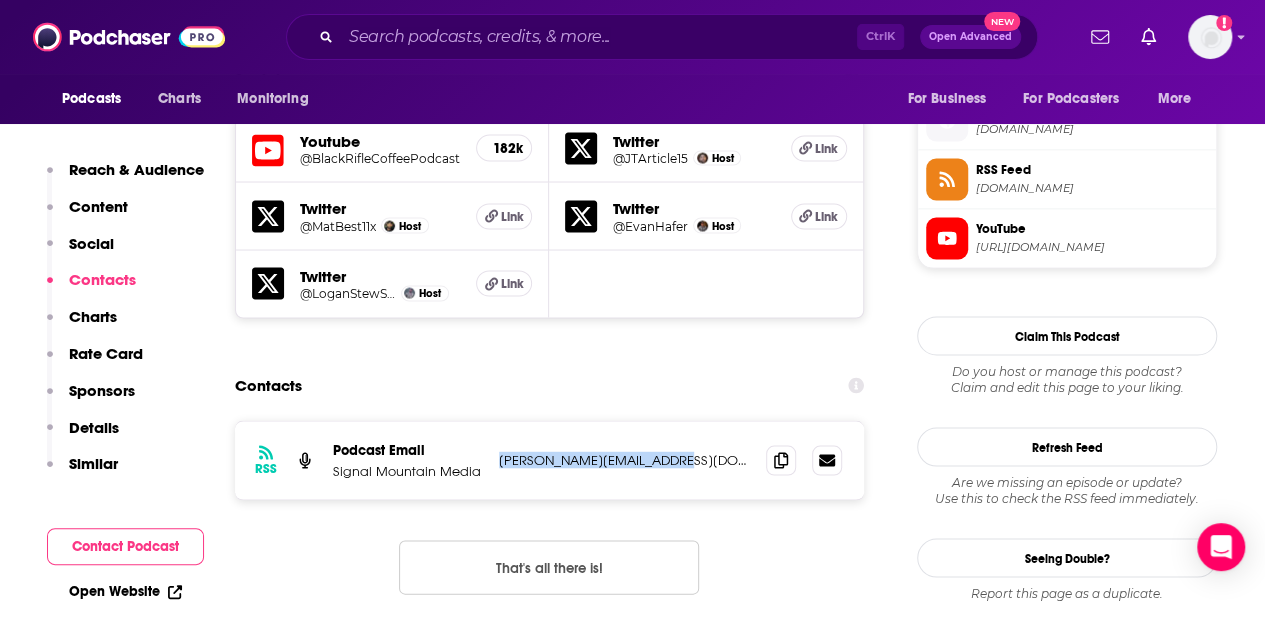 drag, startPoint x: 679, startPoint y: 371, endPoint x: 493, endPoint y: 365, distance: 186.09676 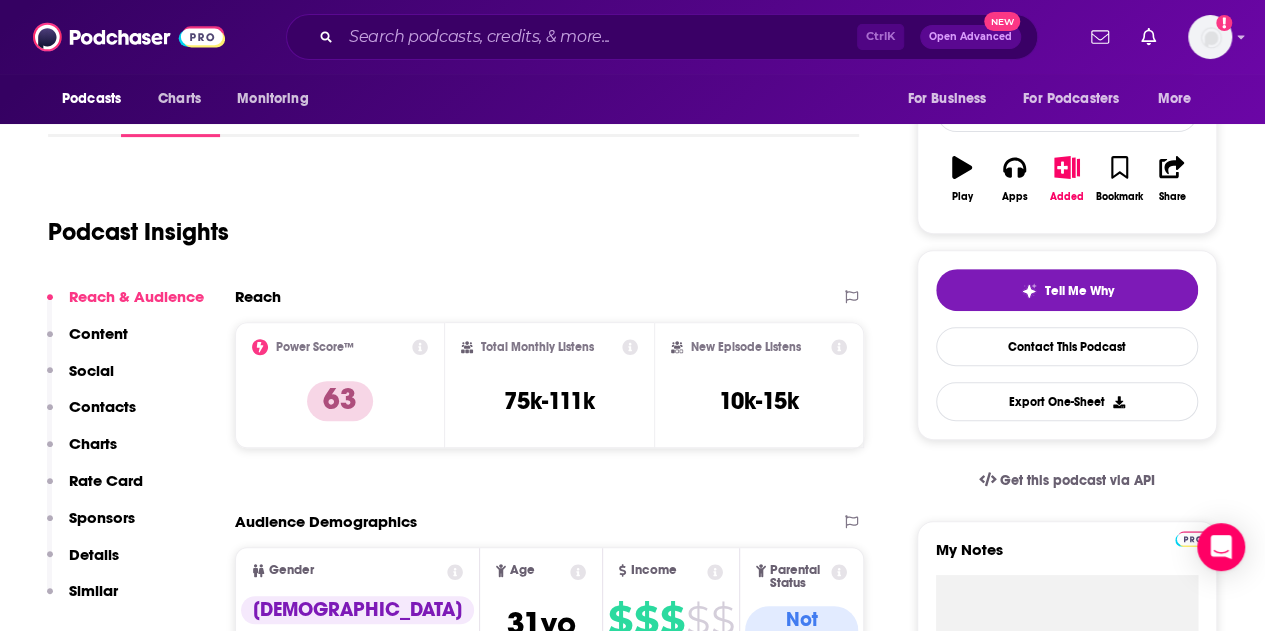 scroll, scrollTop: 0, scrollLeft: 0, axis: both 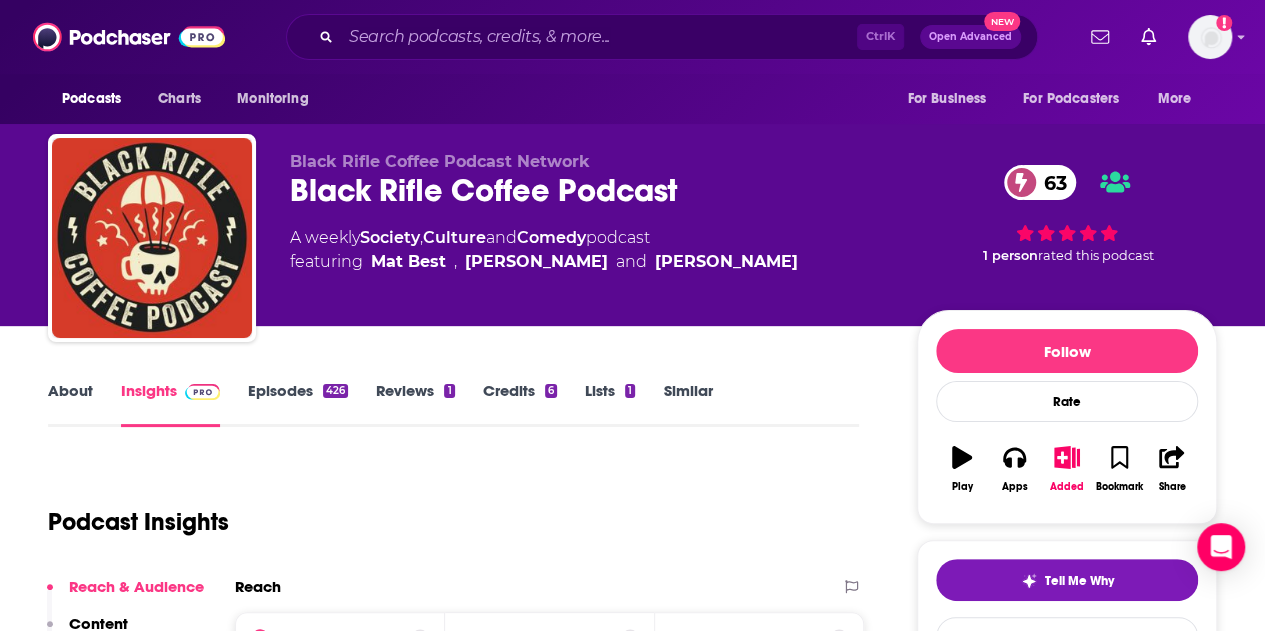 click on "About" at bounding box center [70, 404] 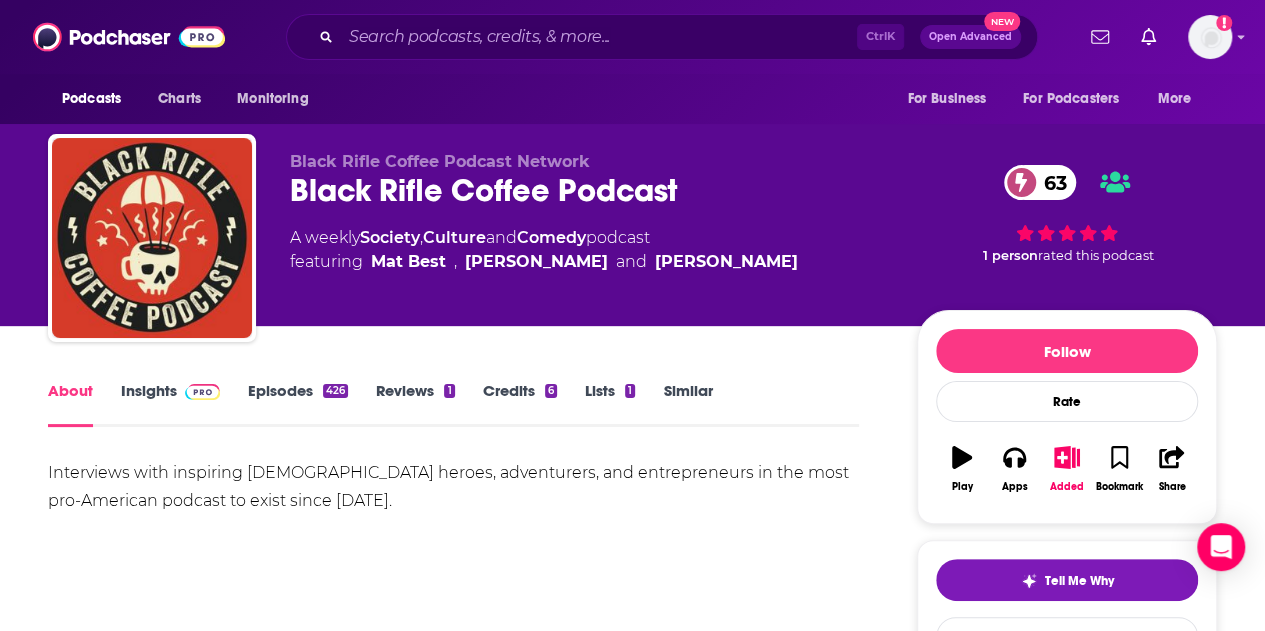 scroll, scrollTop: 100, scrollLeft: 0, axis: vertical 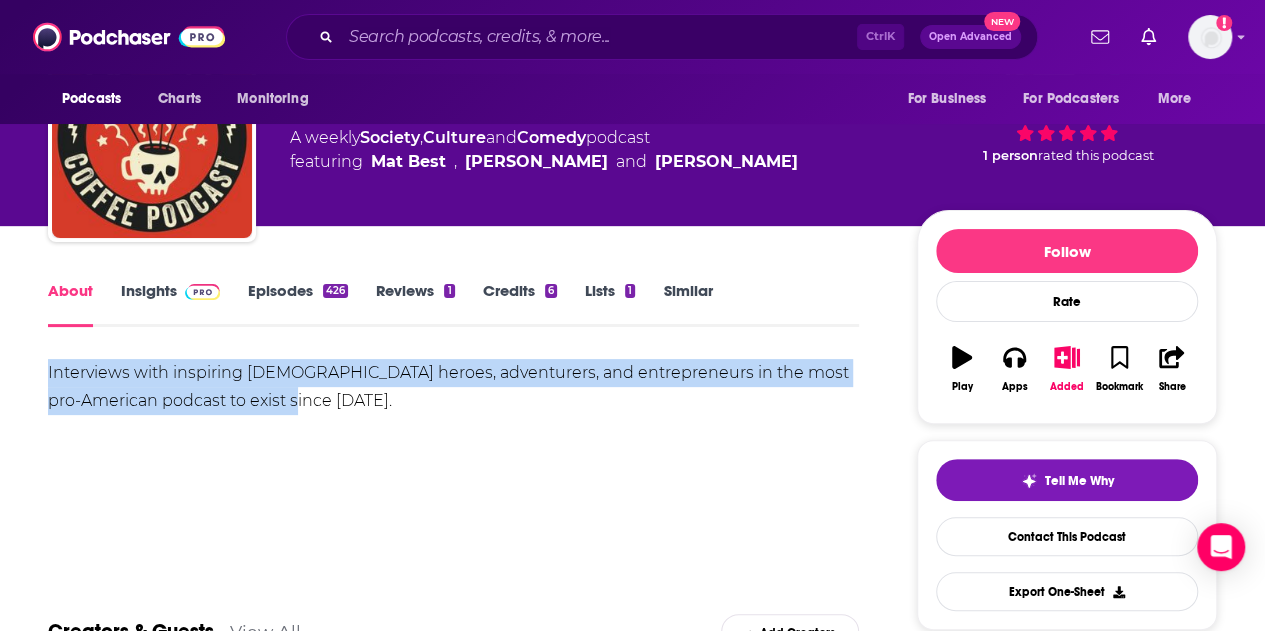 drag, startPoint x: 345, startPoint y: 411, endPoint x: 32, endPoint y: 368, distance: 315.93988 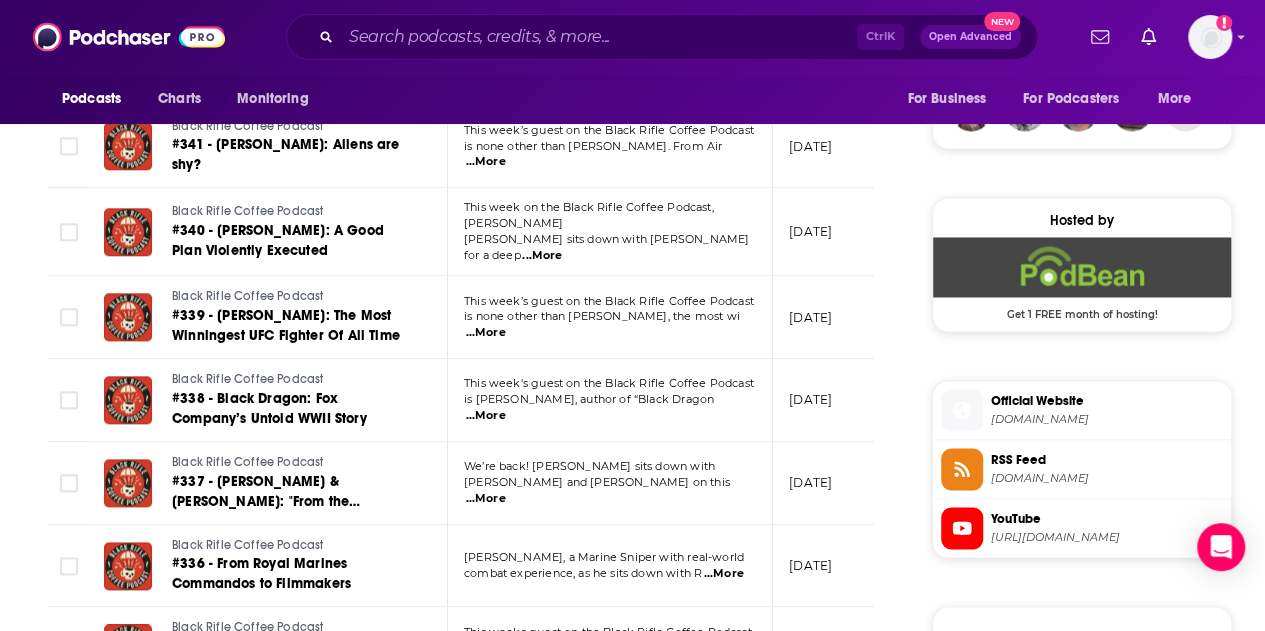 scroll, scrollTop: 900, scrollLeft: 0, axis: vertical 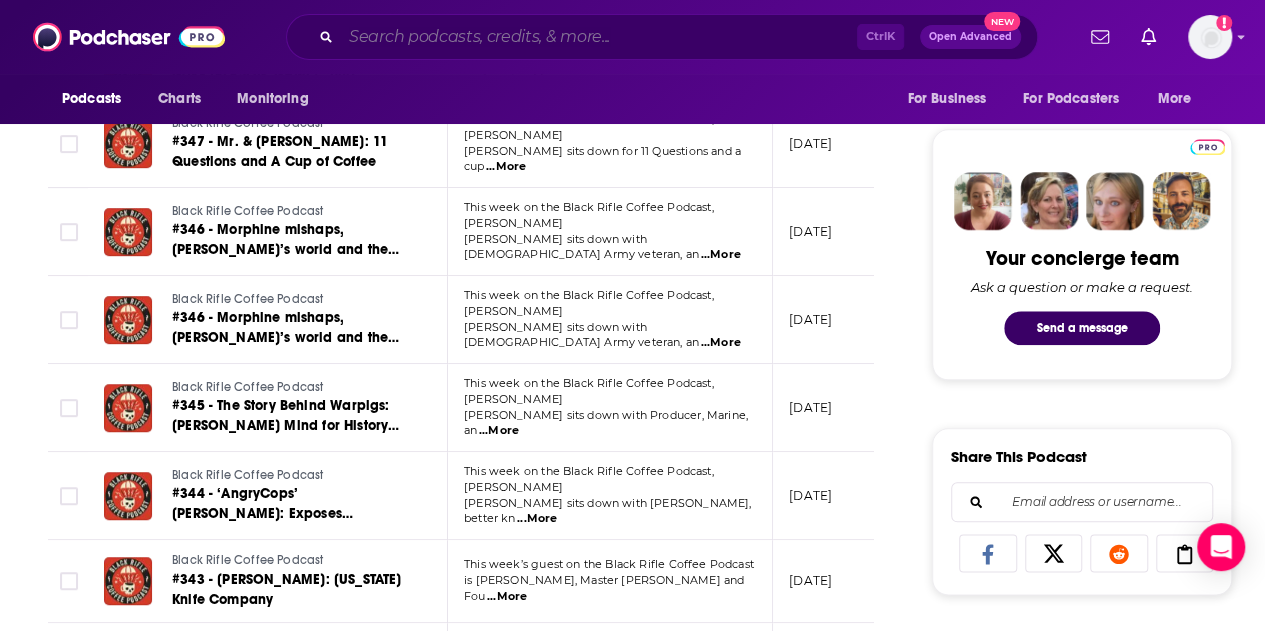 click at bounding box center [599, 37] 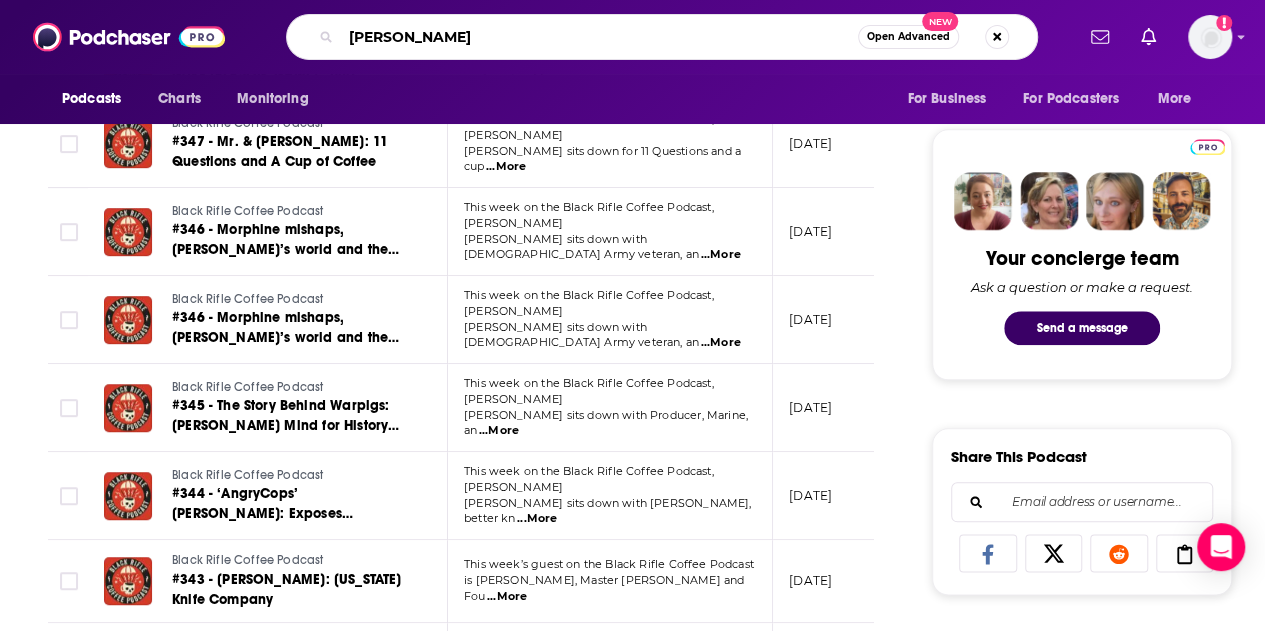 type on "[PERSON_NAME]" 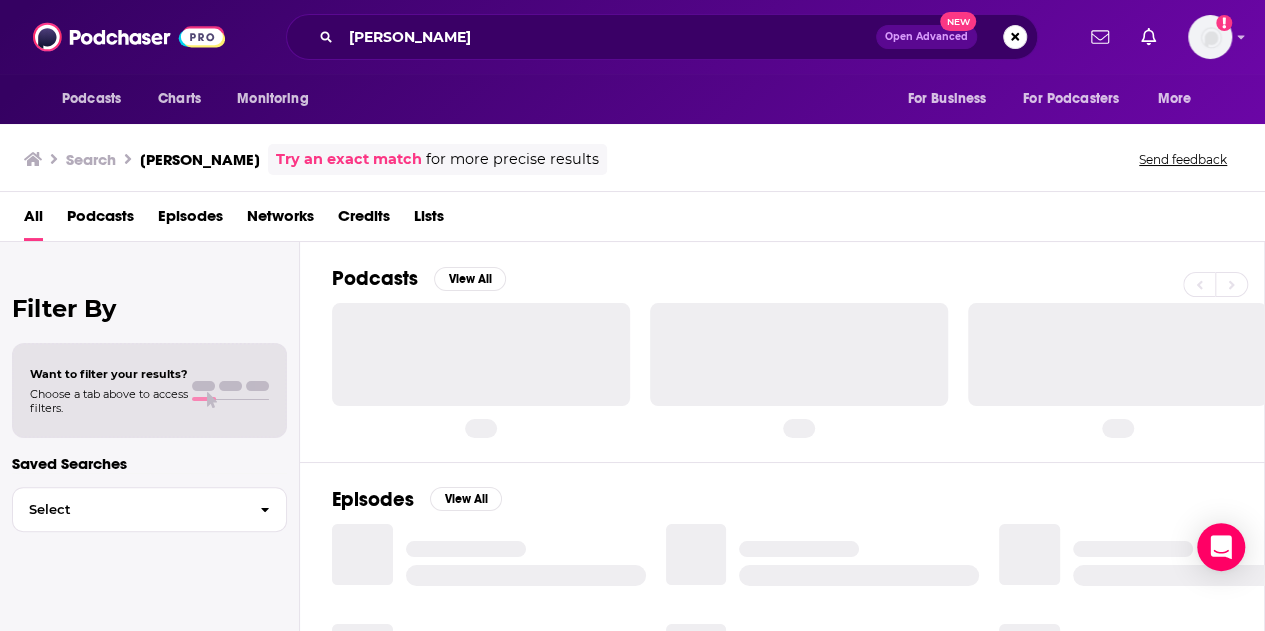 scroll, scrollTop: 0, scrollLeft: 0, axis: both 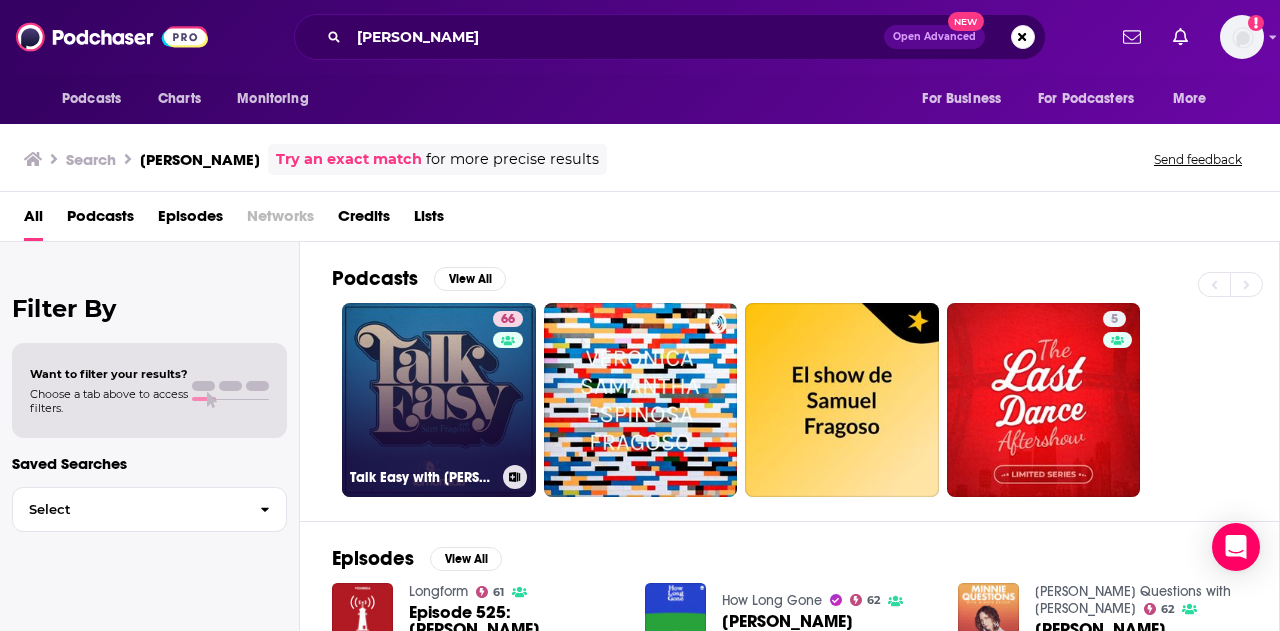 click on "66 Talk Easy with [PERSON_NAME]" at bounding box center [439, 400] 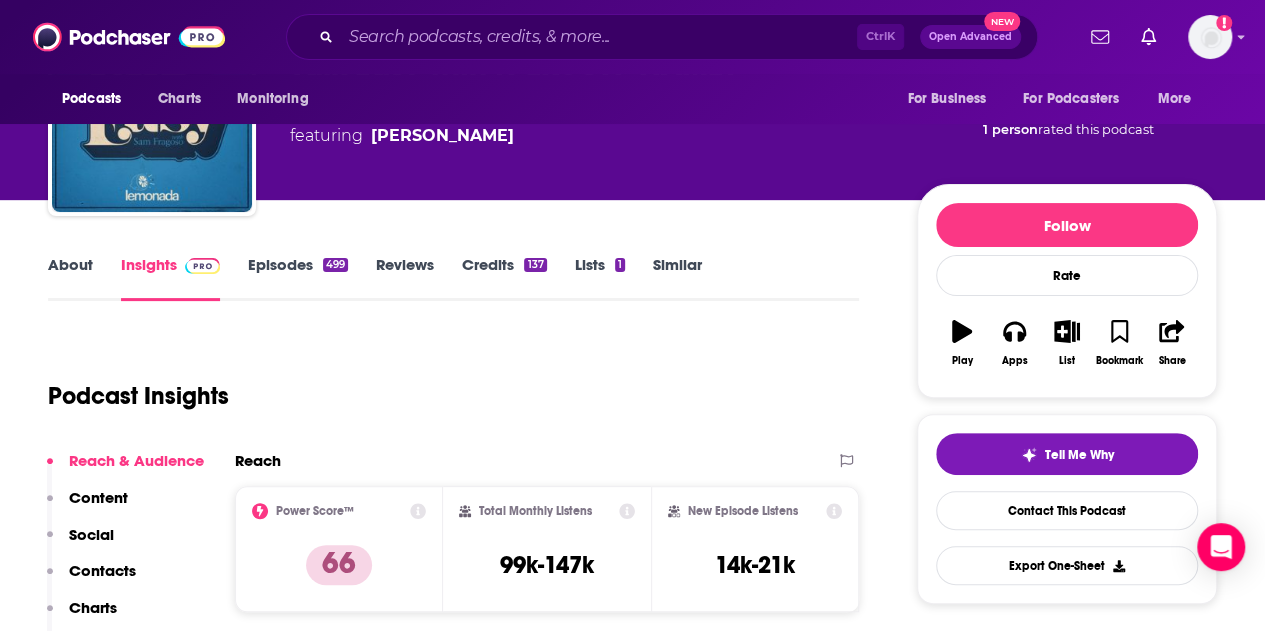 scroll, scrollTop: 100, scrollLeft: 0, axis: vertical 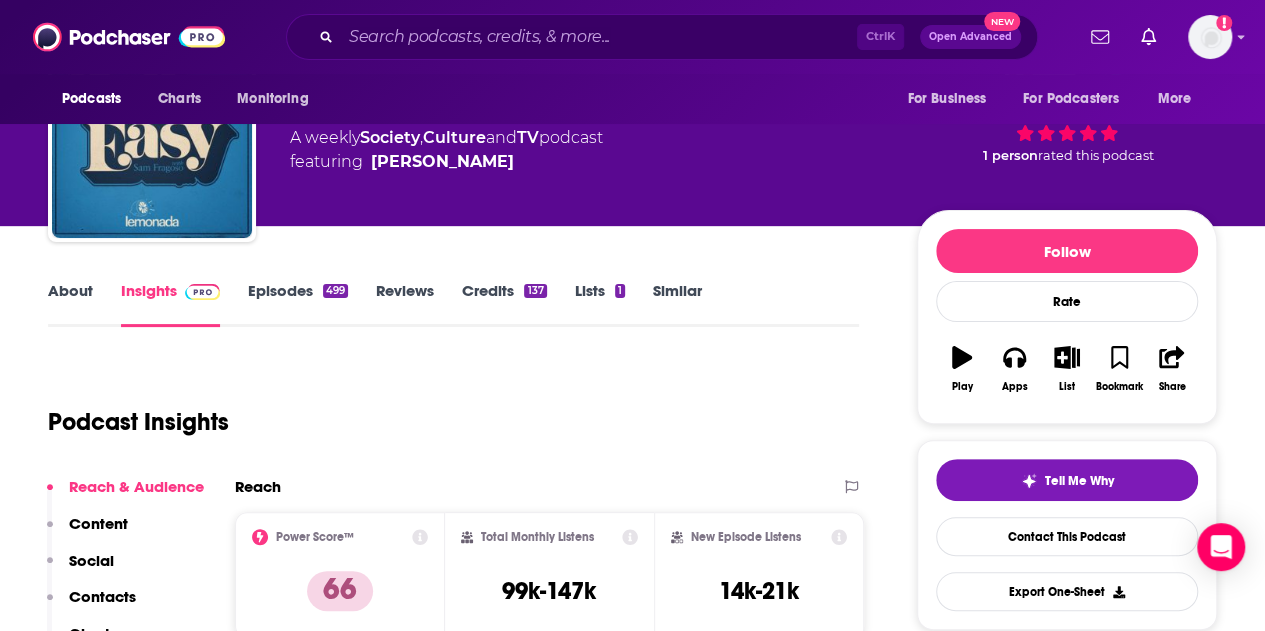 click on "About" at bounding box center [70, 304] 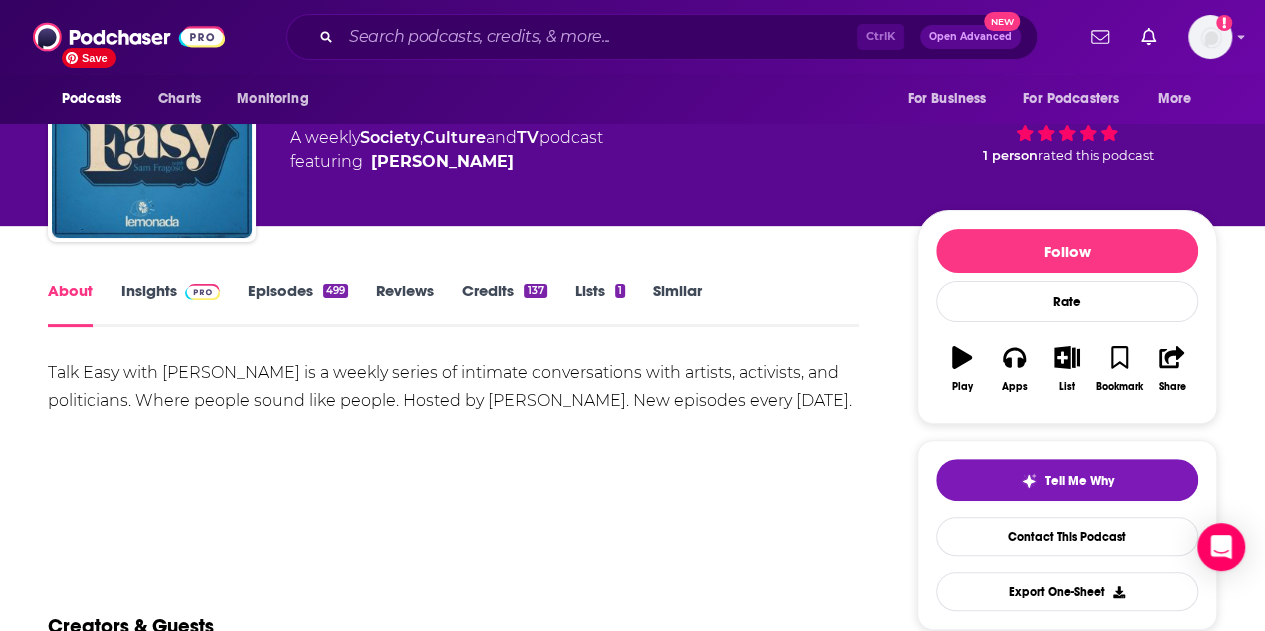 scroll, scrollTop: 0, scrollLeft: 0, axis: both 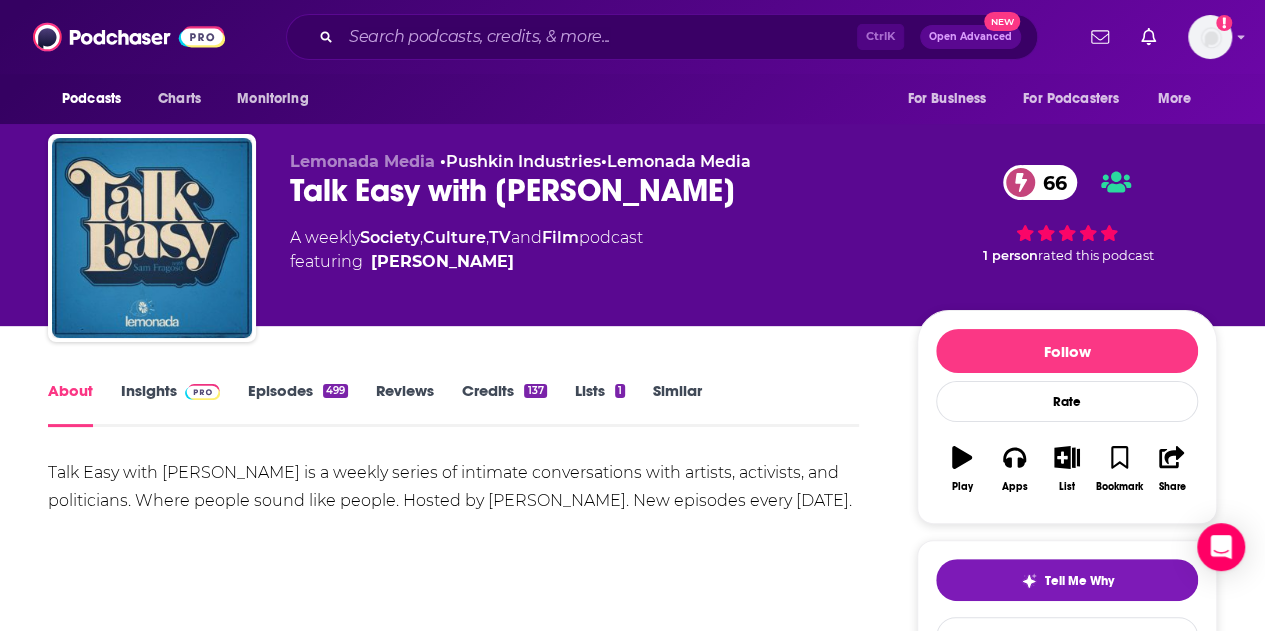 click on "Talk Easy with [PERSON_NAME] is a weekly series of intimate conversations with artists, activists, and politicians. Where people sound like people. Hosted by [PERSON_NAME]. New episodes every [DATE]." at bounding box center [453, 487] 